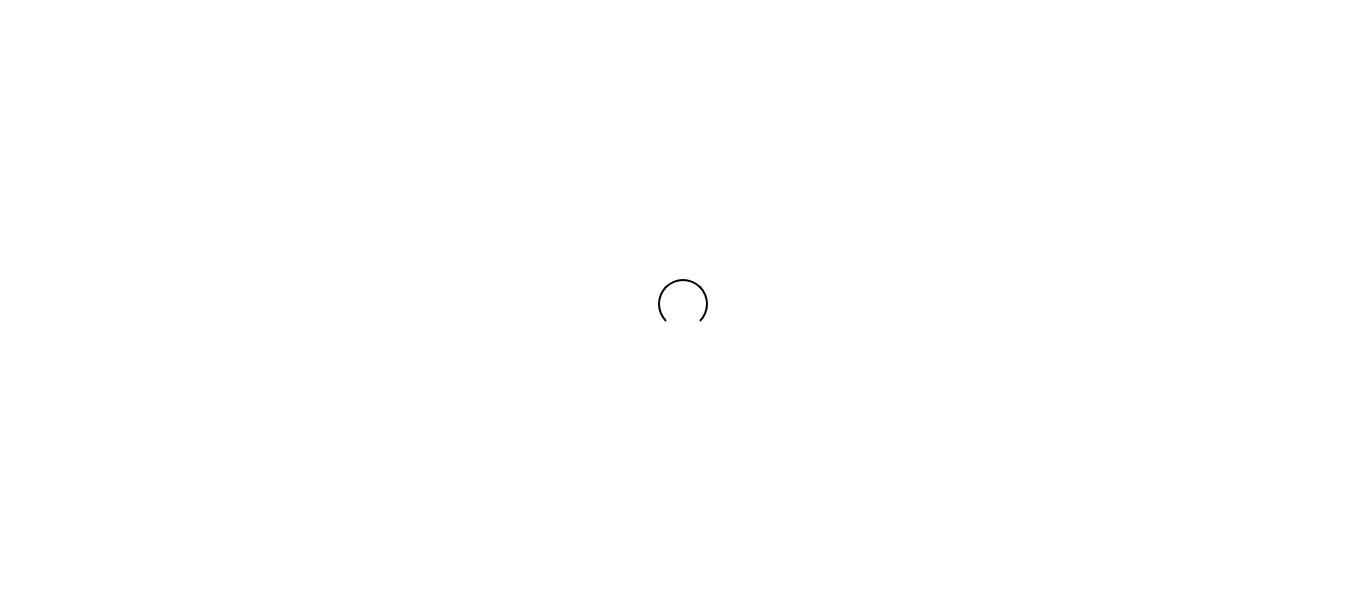 scroll, scrollTop: 0, scrollLeft: 0, axis: both 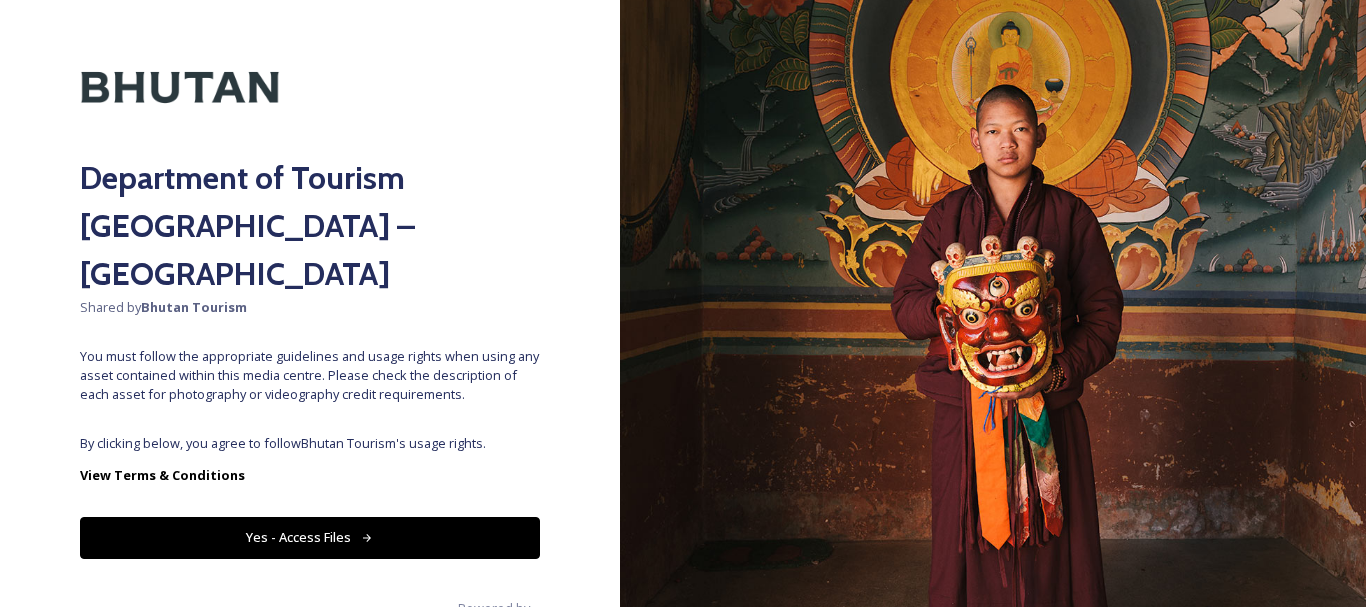 click on "Yes - Access Files" at bounding box center (310, 537) 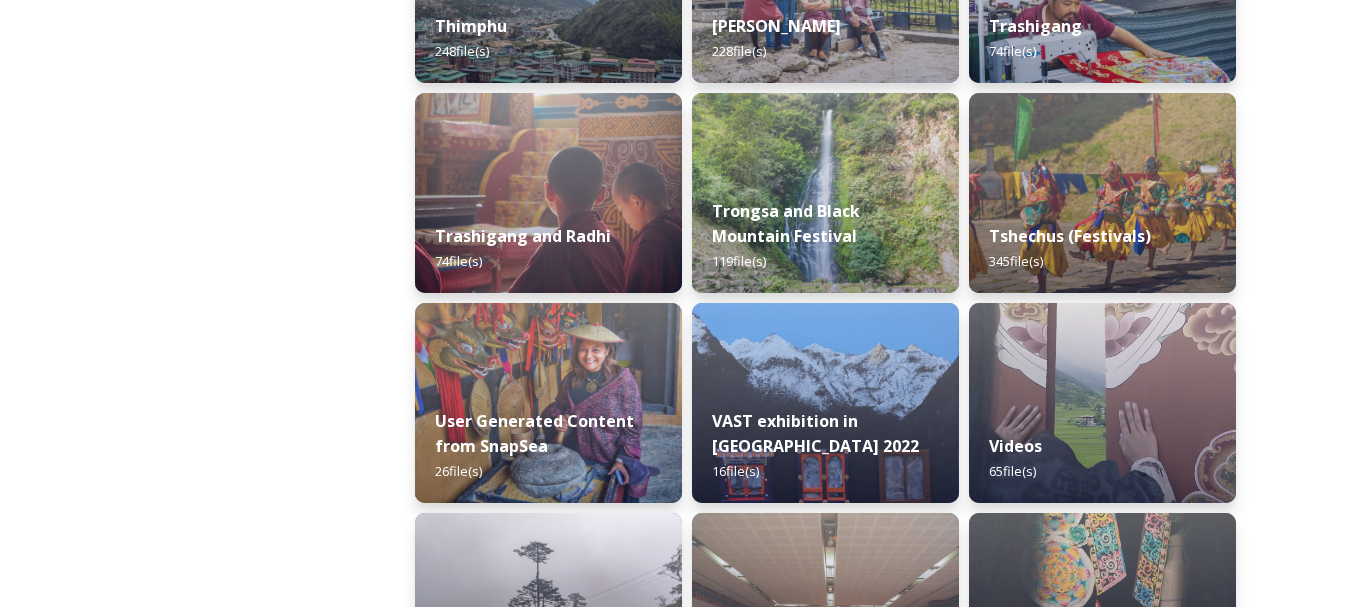 scroll, scrollTop: 2535, scrollLeft: 0, axis: vertical 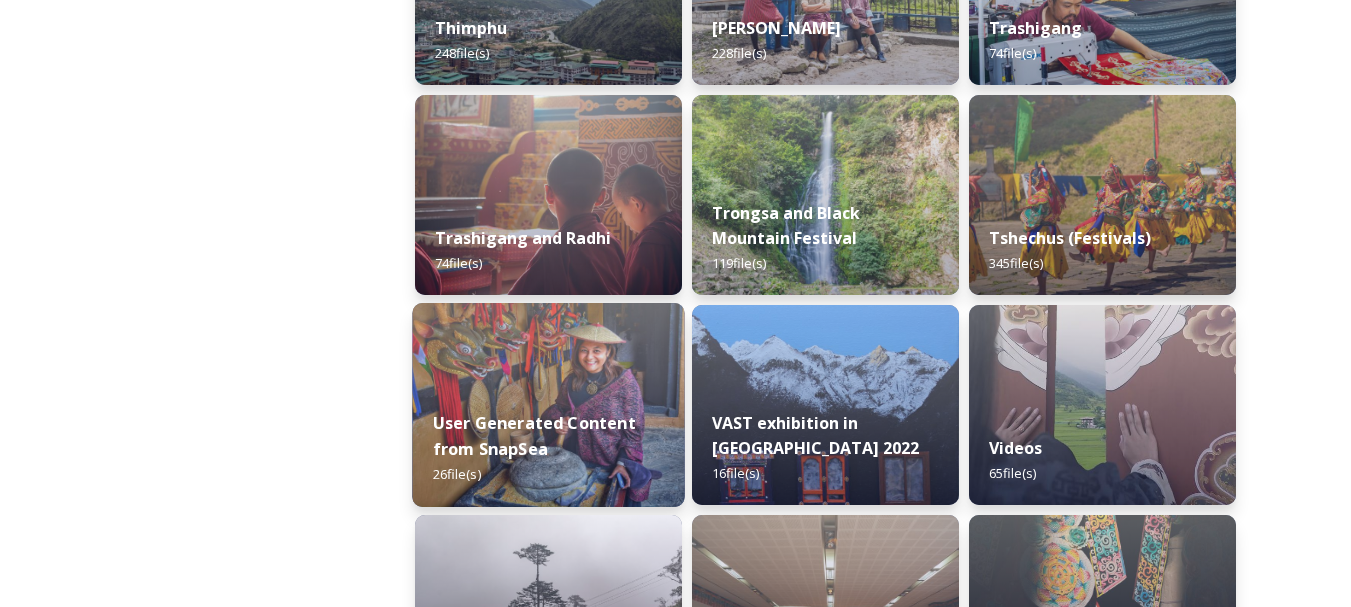 click on "User Generated Content from SnapSea" at bounding box center [534, 436] 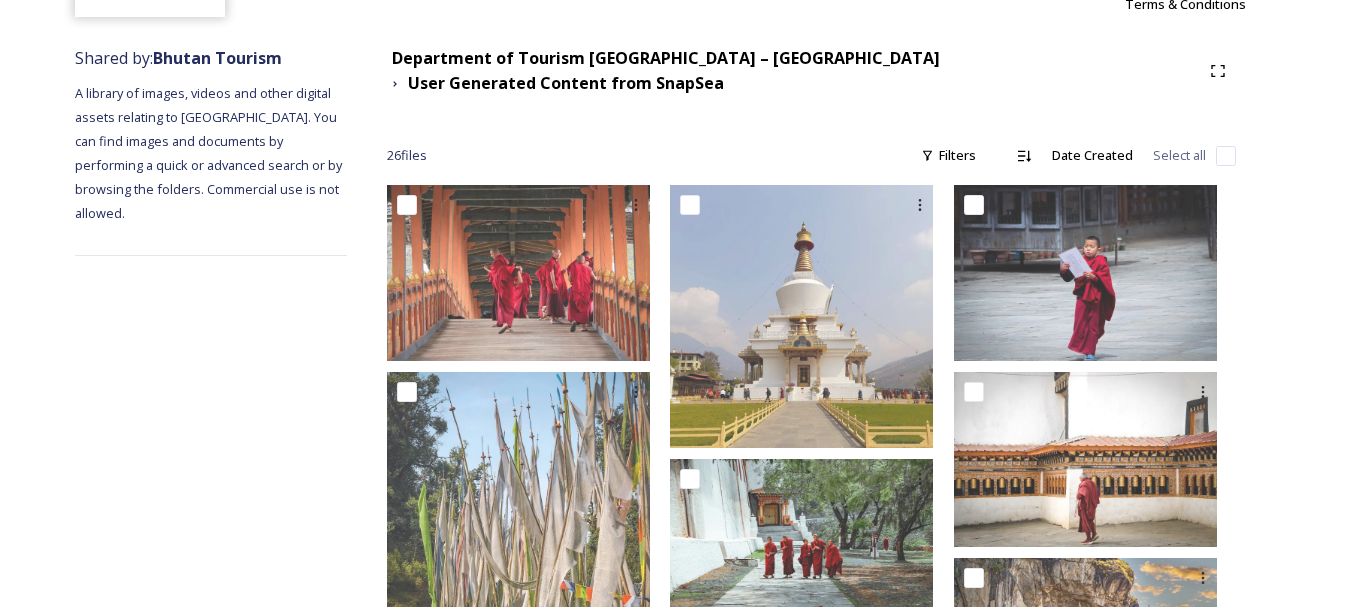 scroll, scrollTop: 204, scrollLeft: 0, axis: vertical 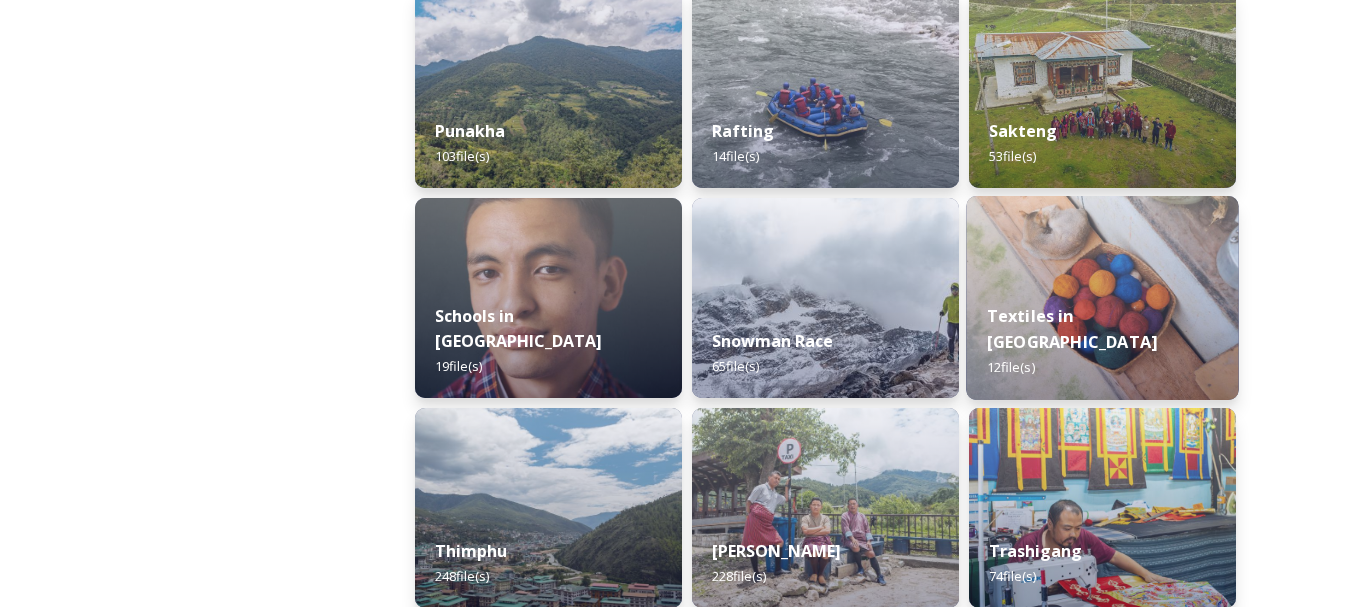 click on "Textiles in [GEOGRAPHIC_DATA] 12  file(s)" at bounding box center (1102, 342) 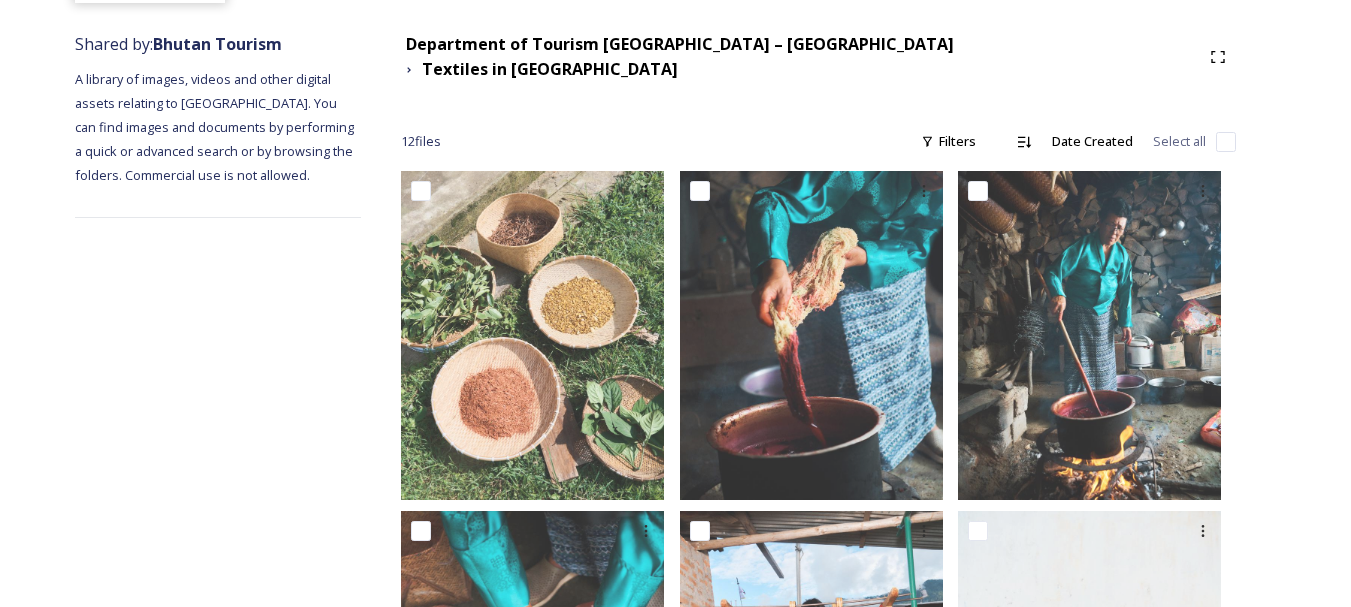 scroll, scrollTop: 218, scrollLeft: 0, axis: vertical 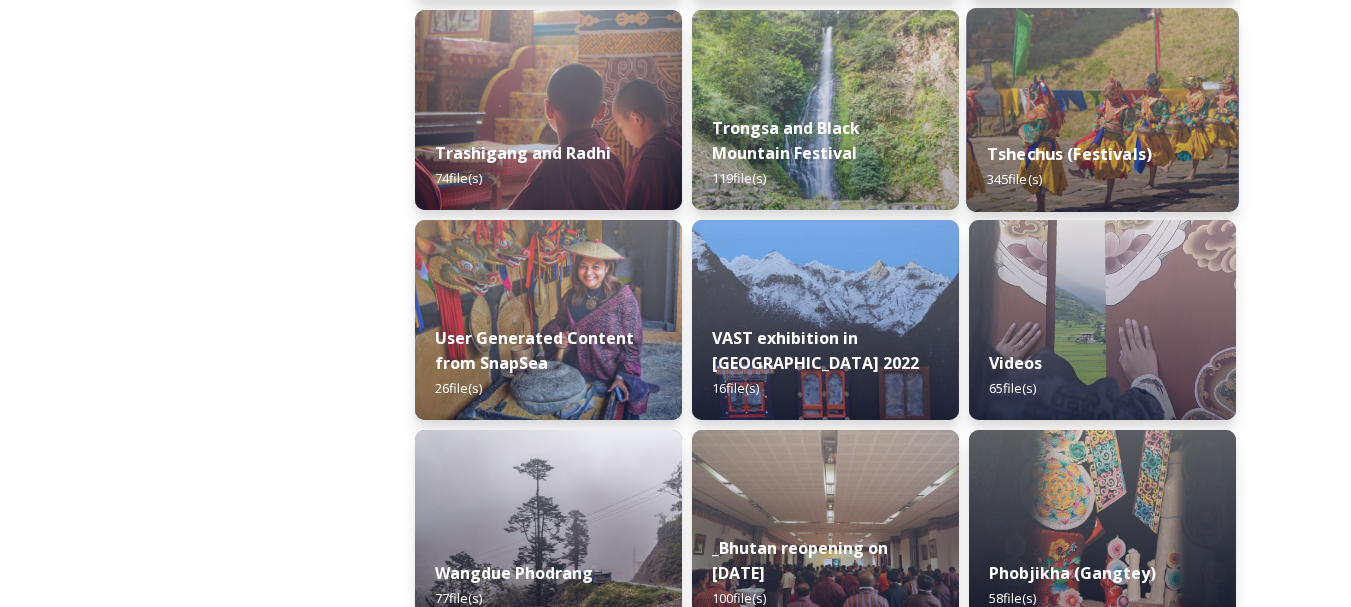 click on "Tshechus (Festivals)  345  file(s)" at bounding box center (1102, 166) 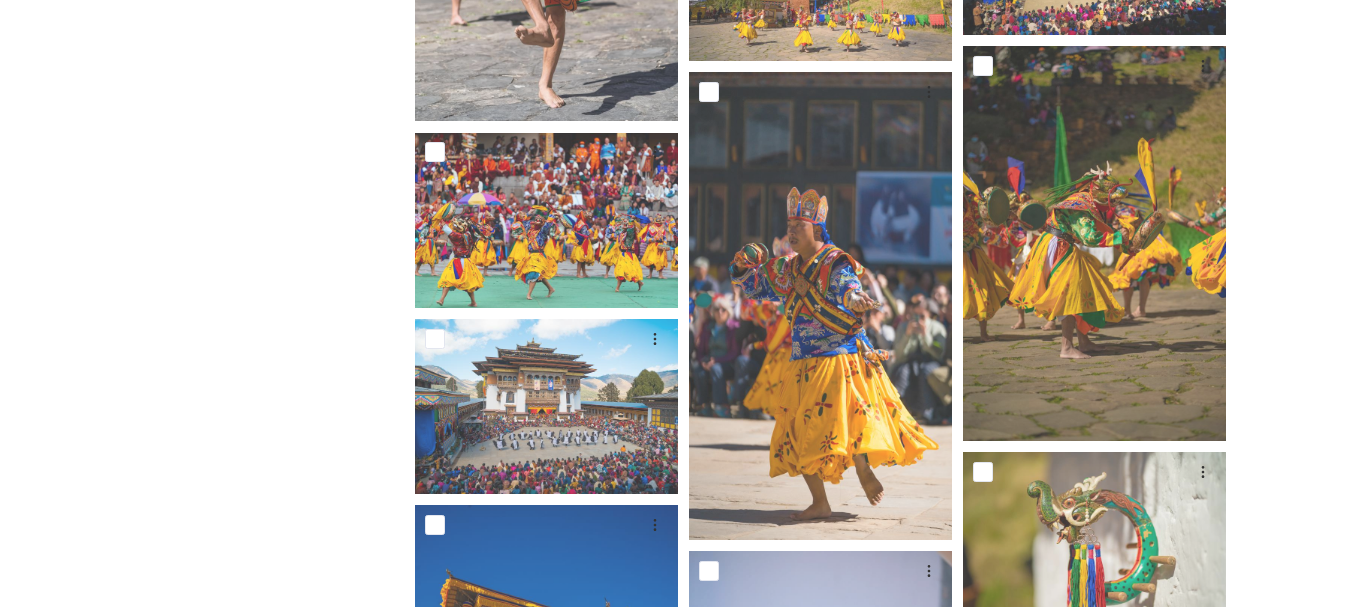 scroll, scrollTop: 1812, scrollLeft: 0, axis: vertical 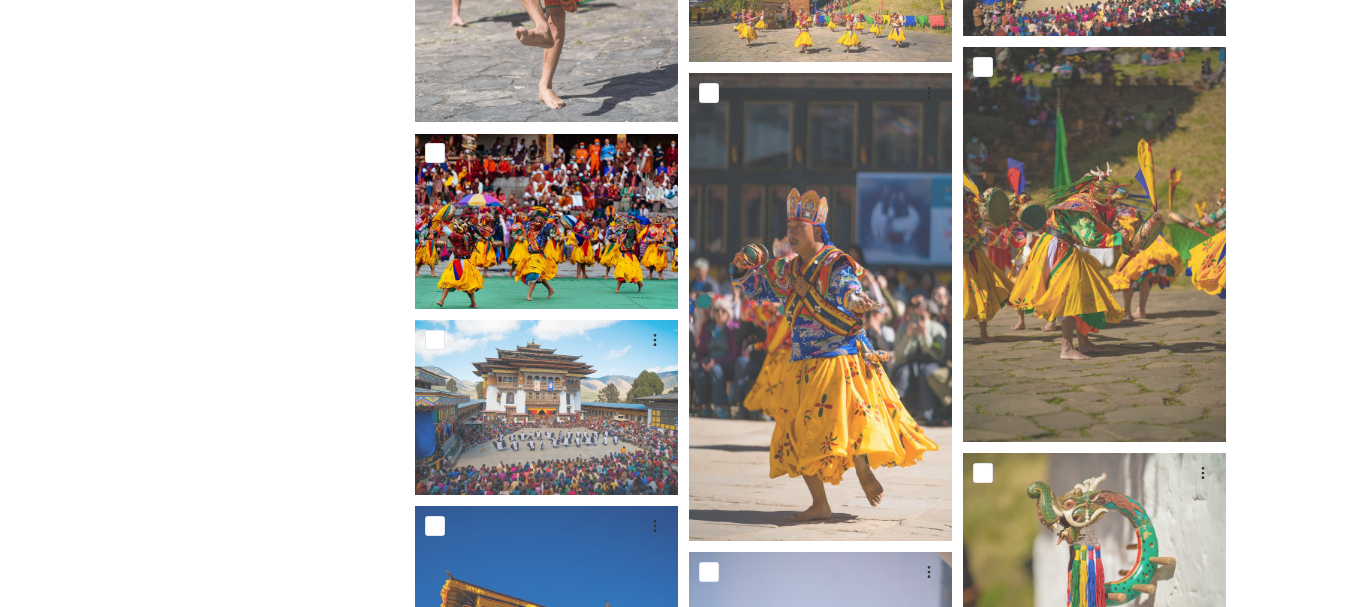 click at bounding box center (546, 221) 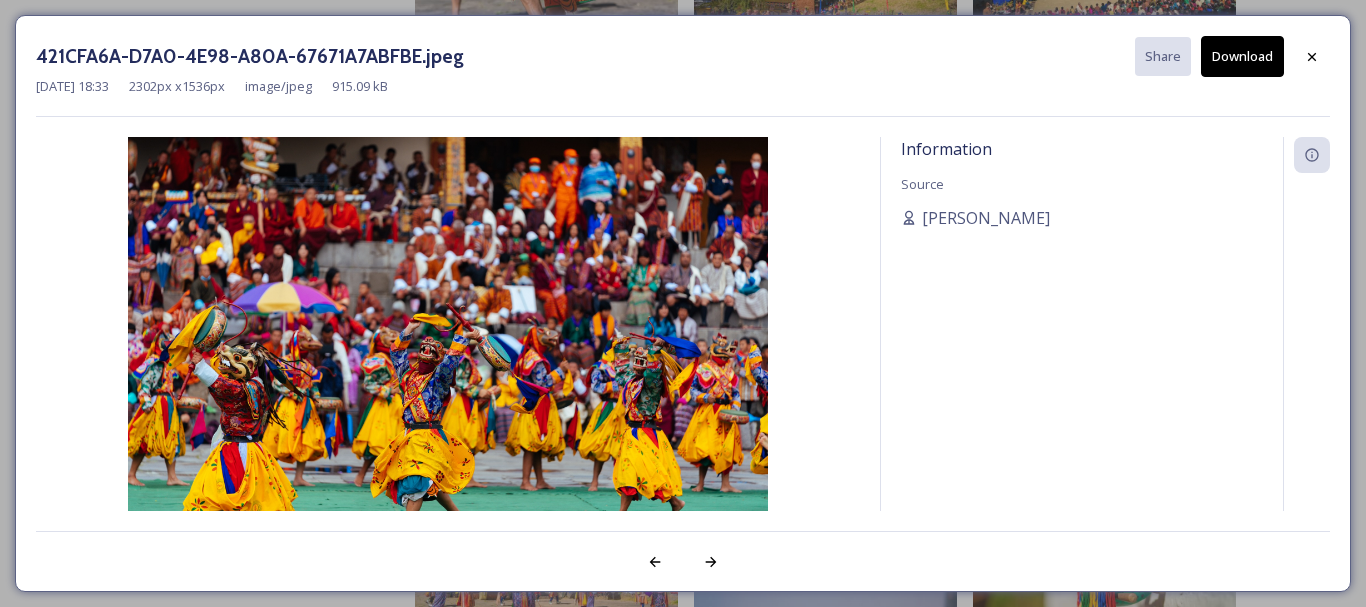 click on "Download" at bounding box center (1242, 56) 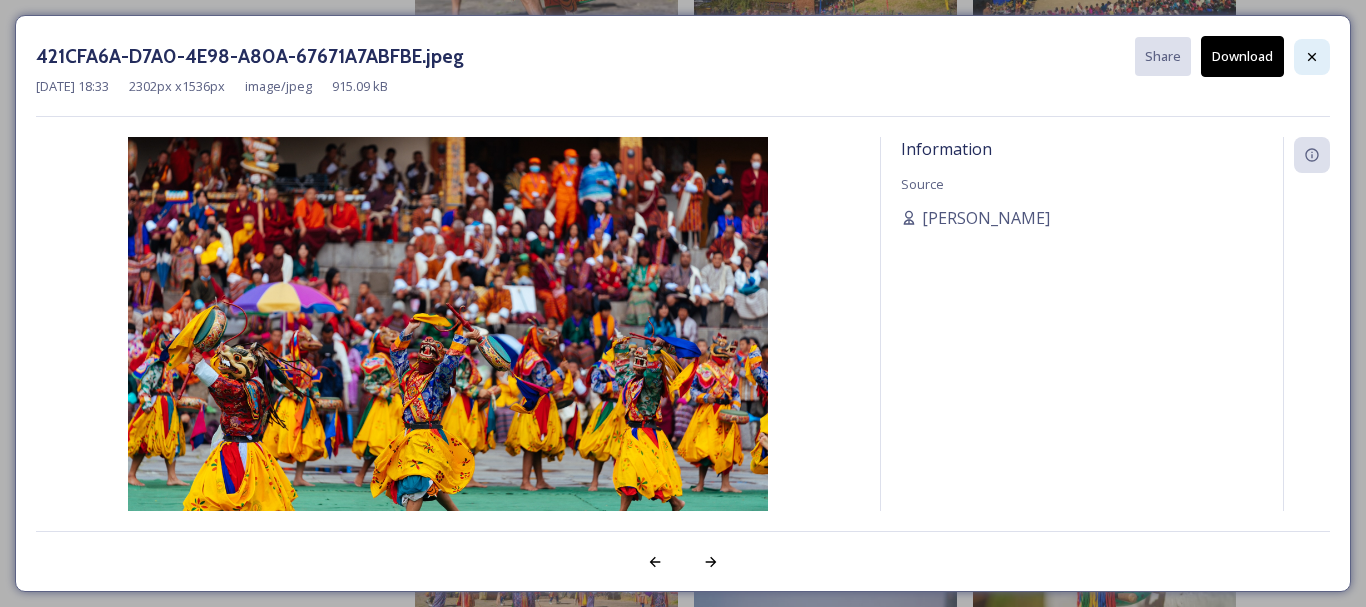 click at bounding box center [1312, 57] 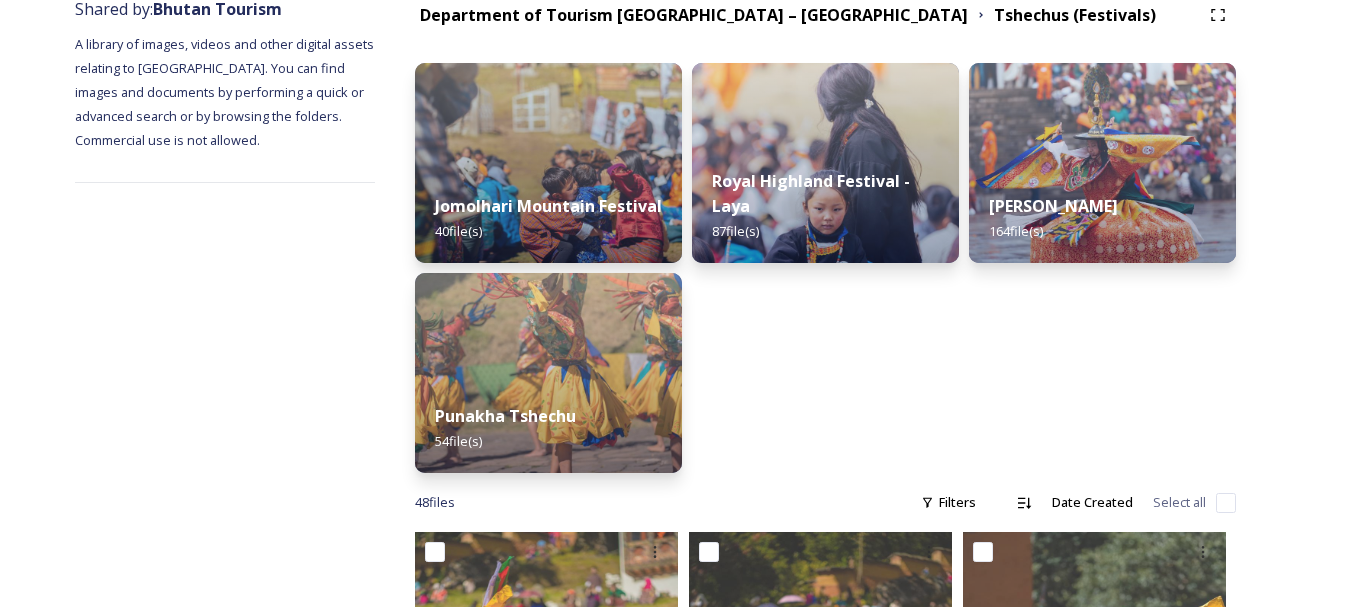 scroll, scrollTop: 261, scrollLeft: 0, axis: vertical 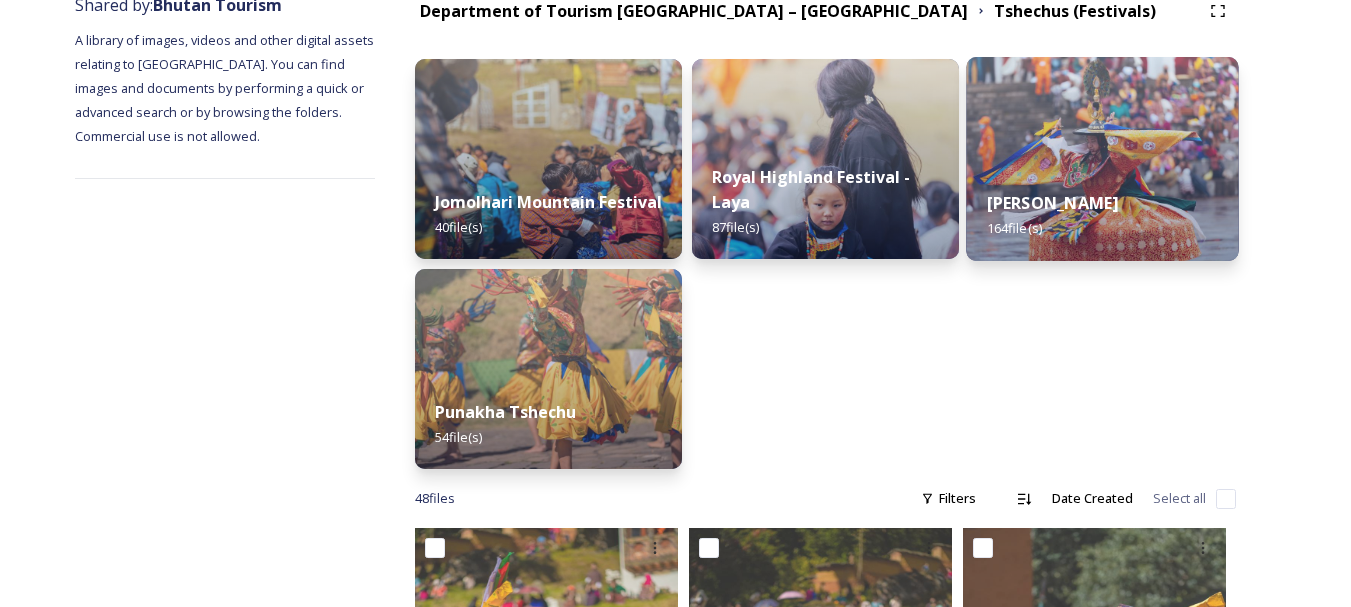 click at bounding box center [1102, 159] 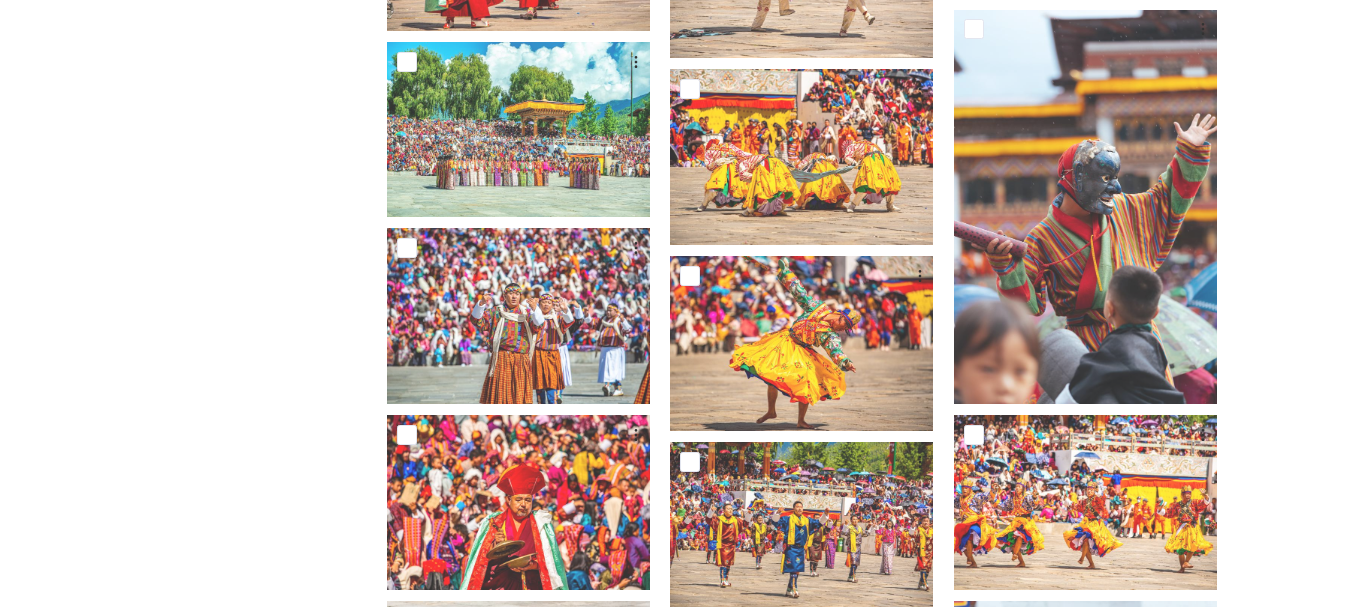 scroll, scrollTop: 4517, scrollLeft: 0, axis: vertical 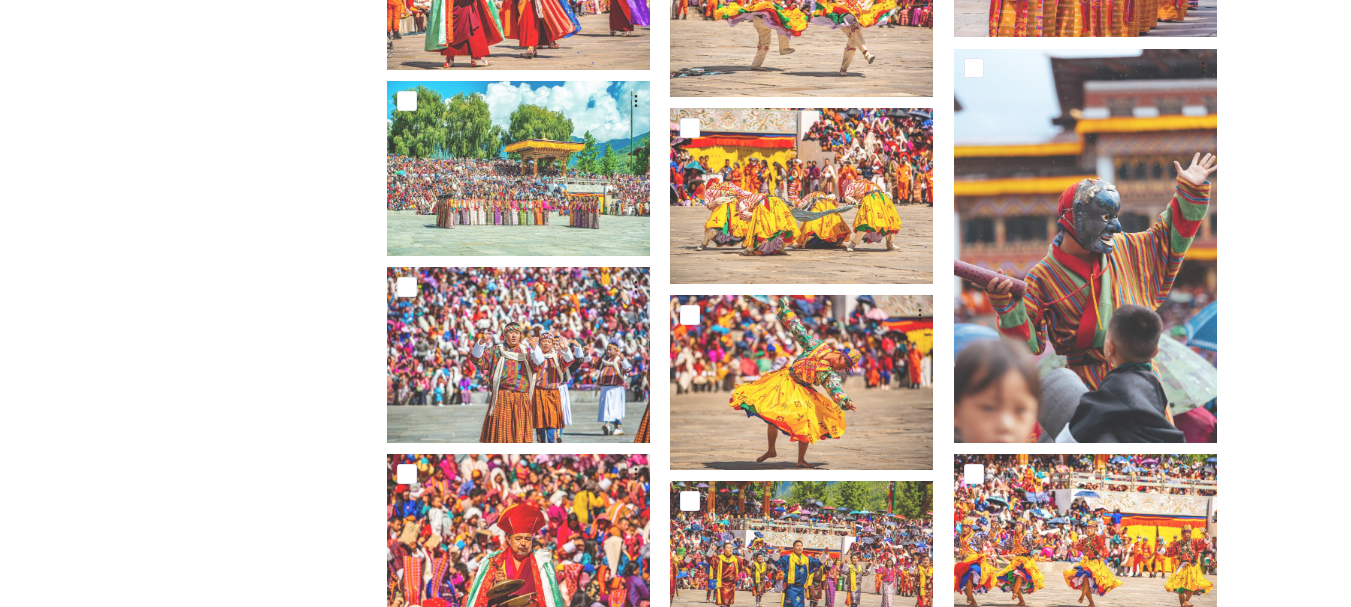 click at bounding box center [1085, 246] 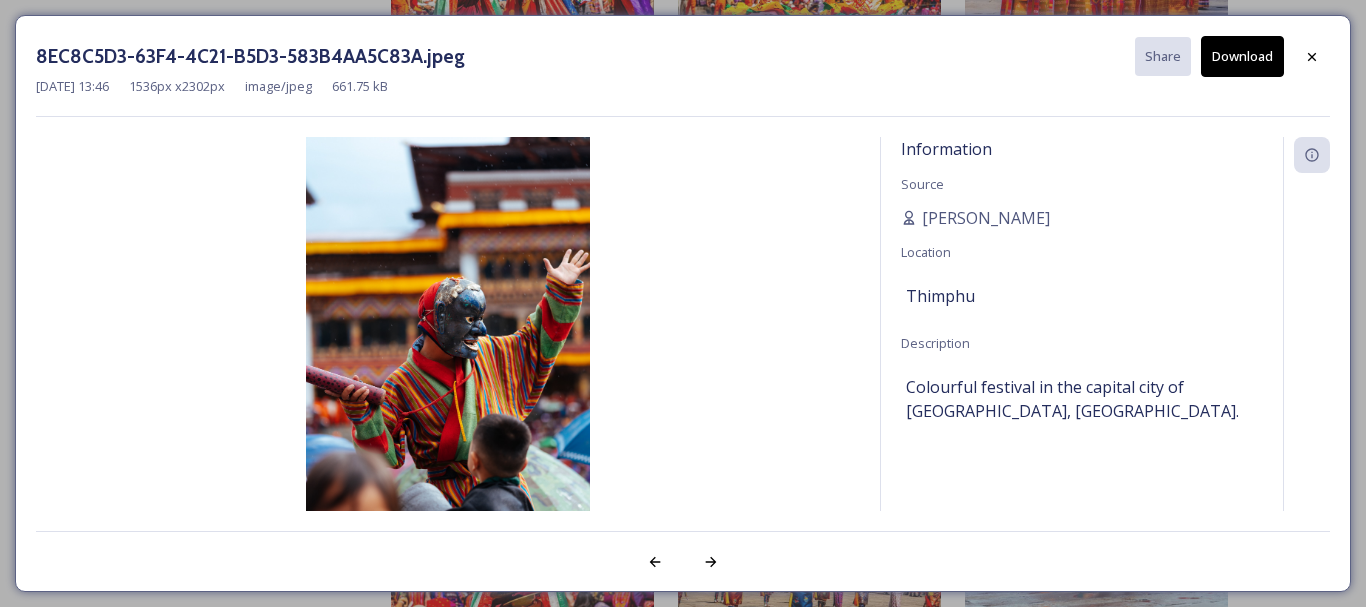 click on "Download" at bounding box center (1242, 56) 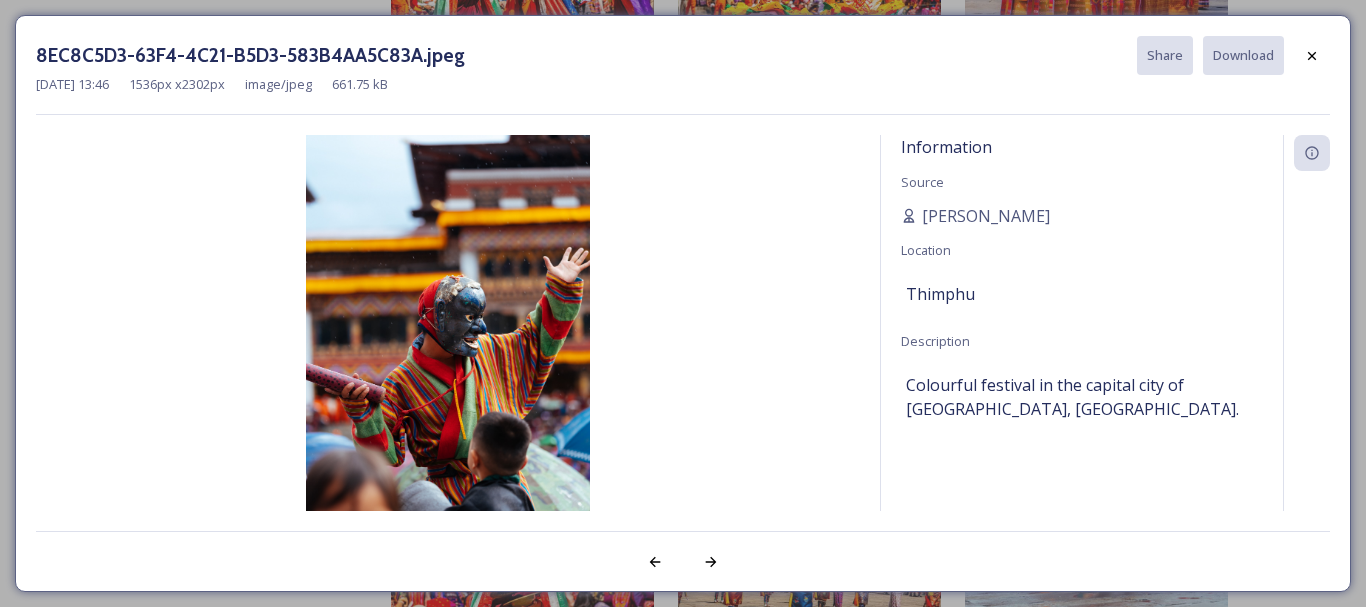 click 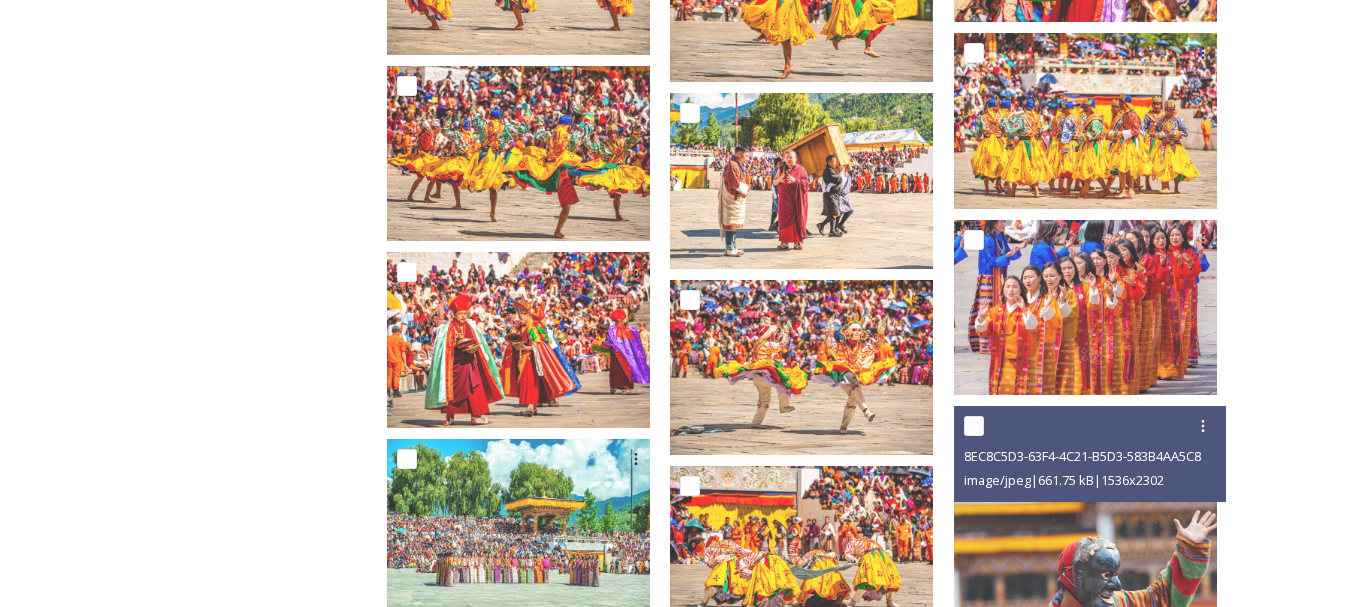 scroll, scrollTop: 4161, scrollLeft: 0, axis: vertical 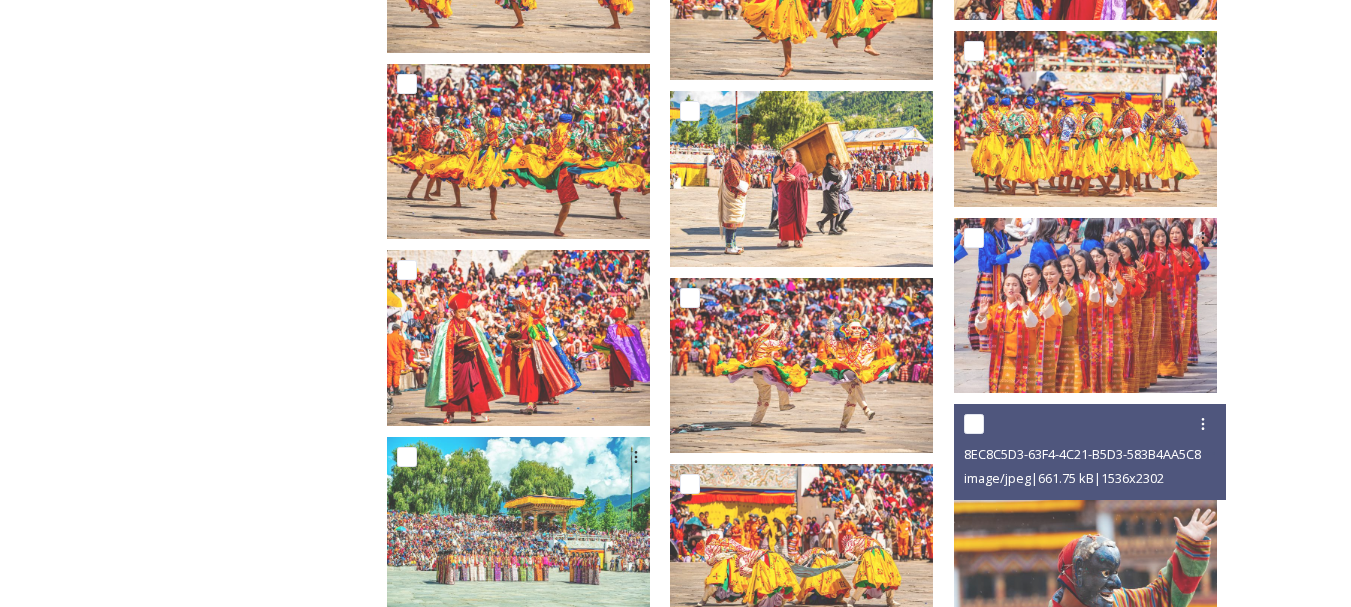 click at bounding box center (1085, 305) 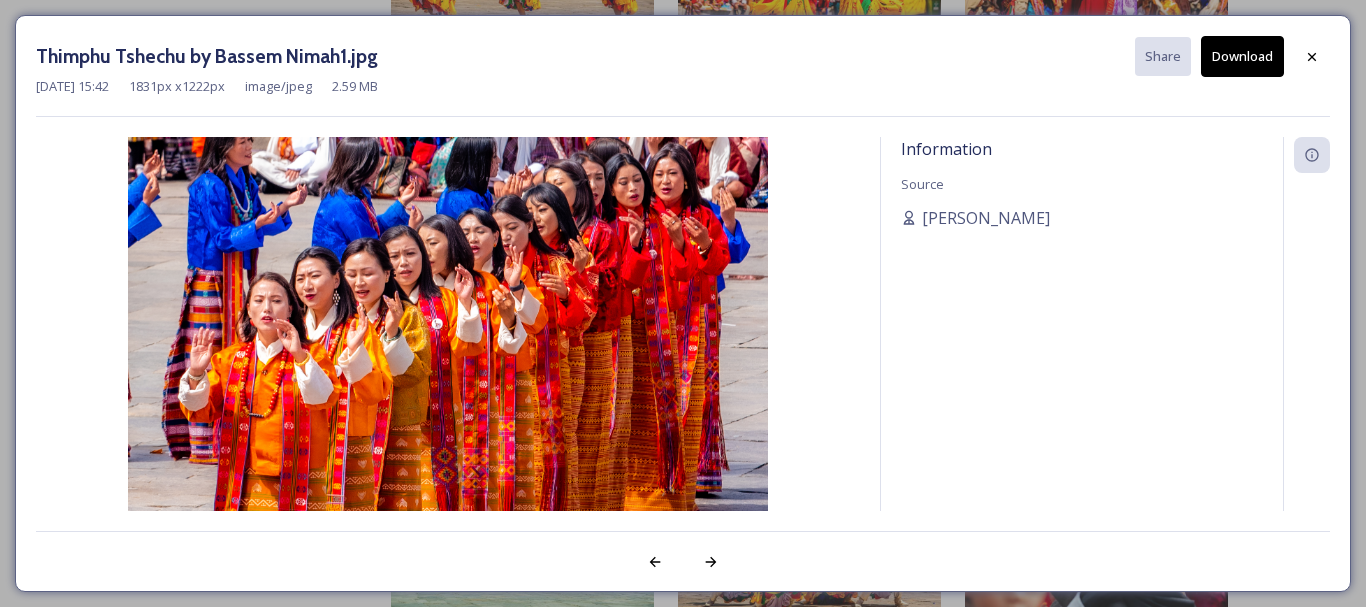 click at bounding box center [1312, 57] 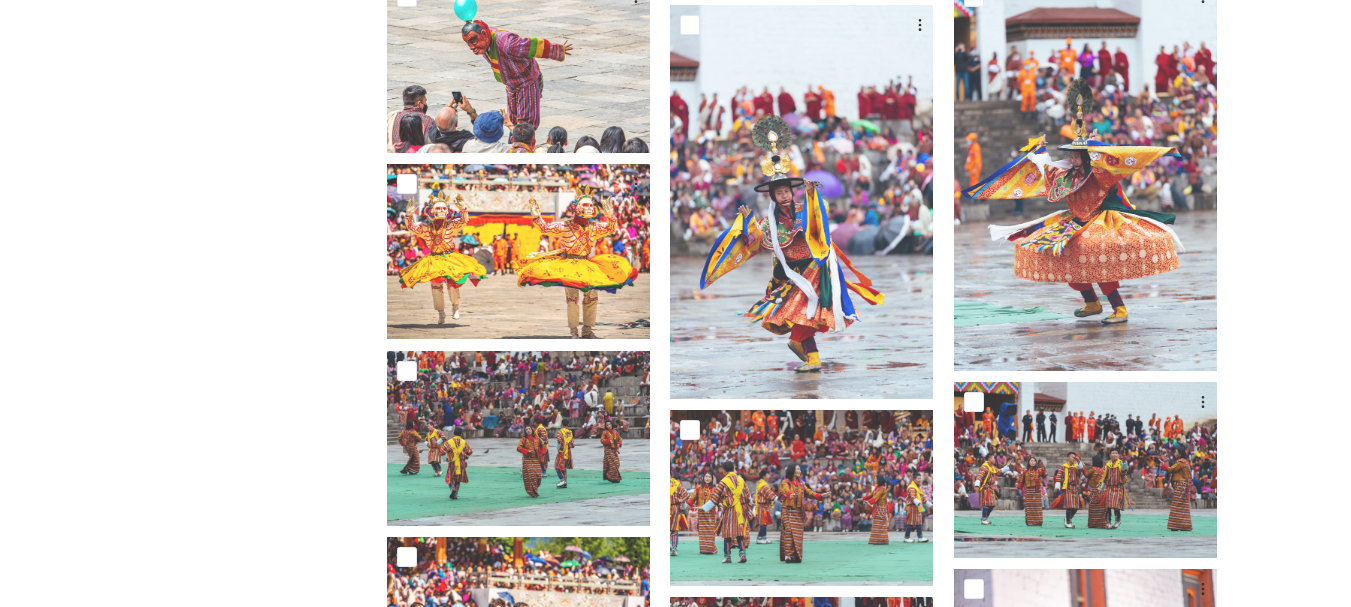 scroll, scrollTop: 5141, scrollLeft: 0, axis: vertical 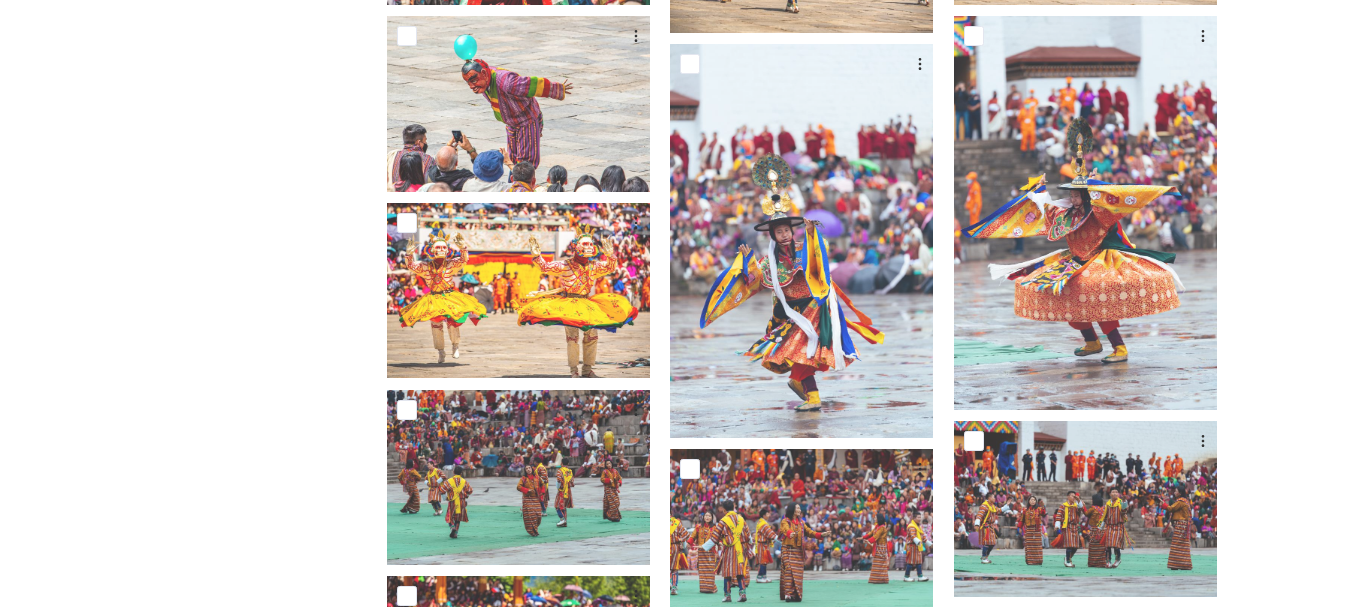 click at bounding box center (518, 290) 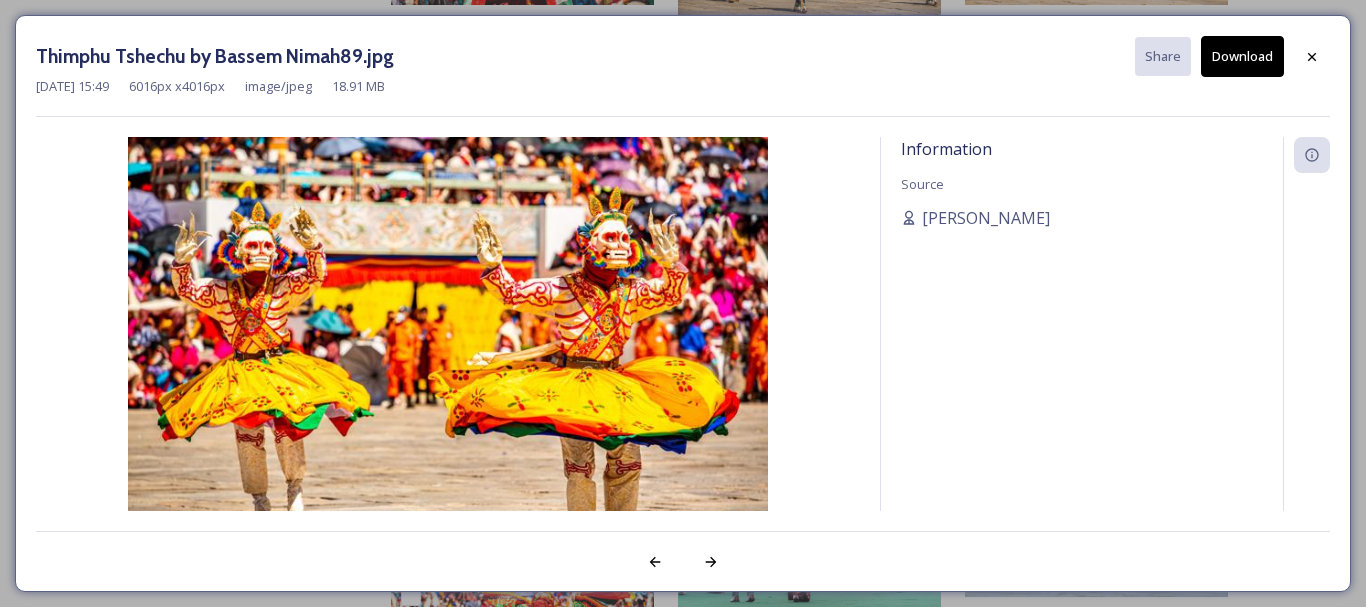 click on "Download" at bounding box center [1242, 56] 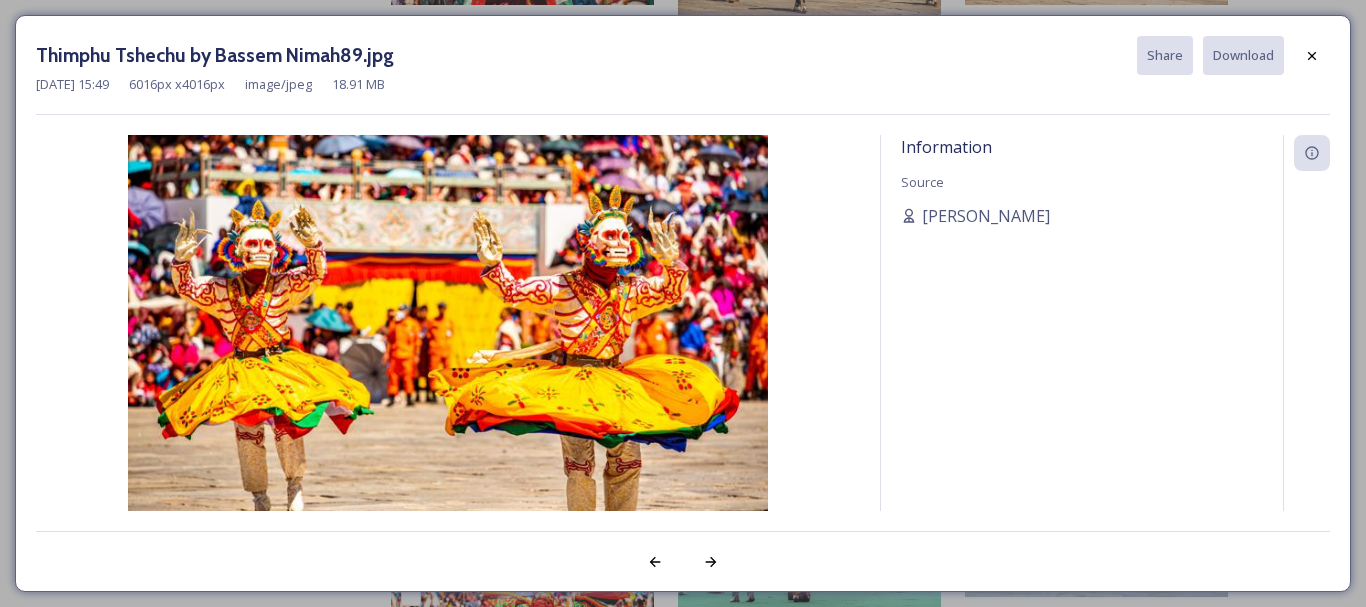 click 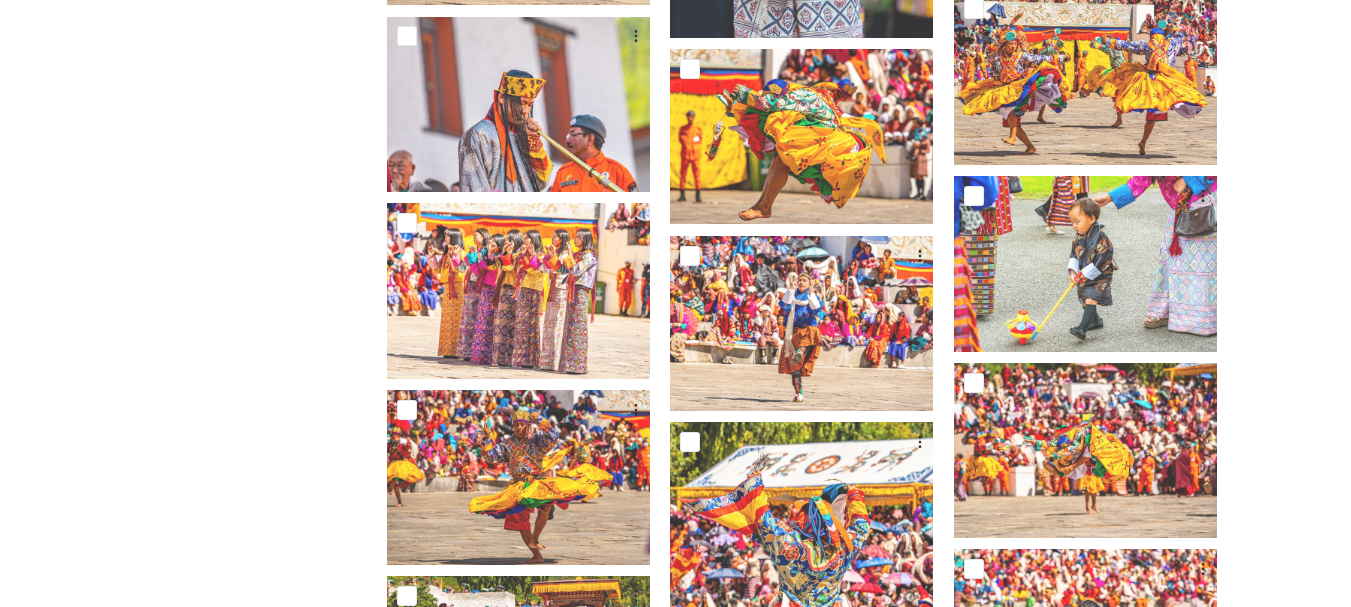 scroll, scrollTop: 7829, scrollLeft: 0, axis: vertical 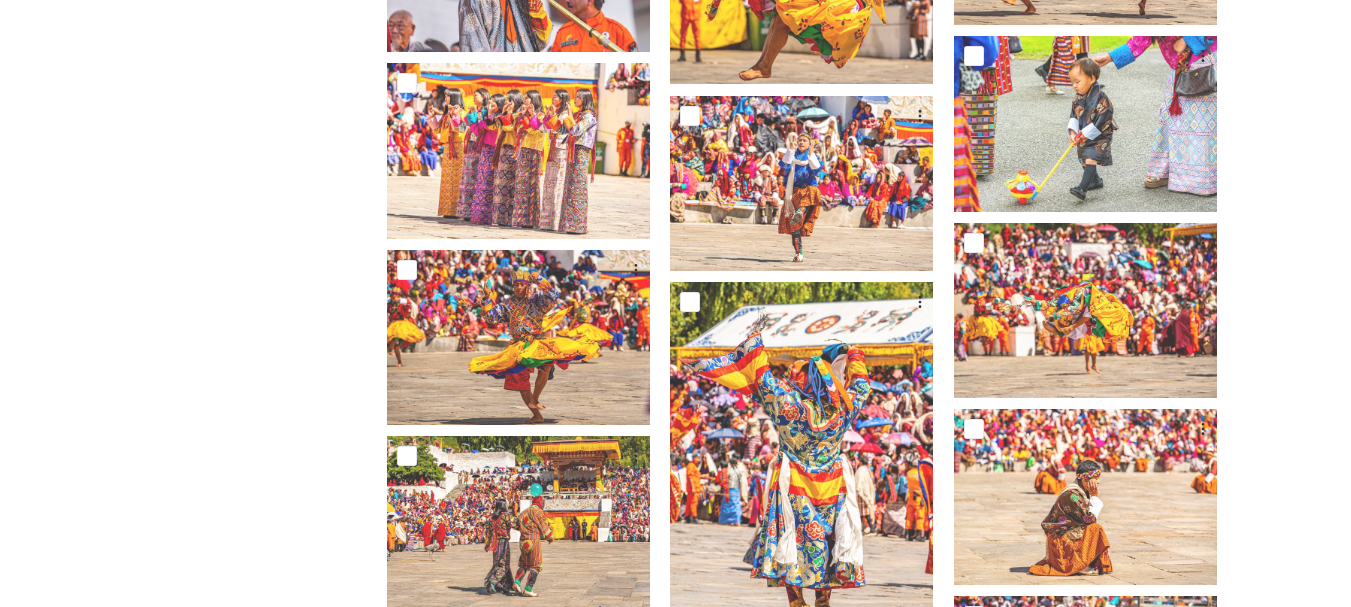 click at bounding box center (518, 150) 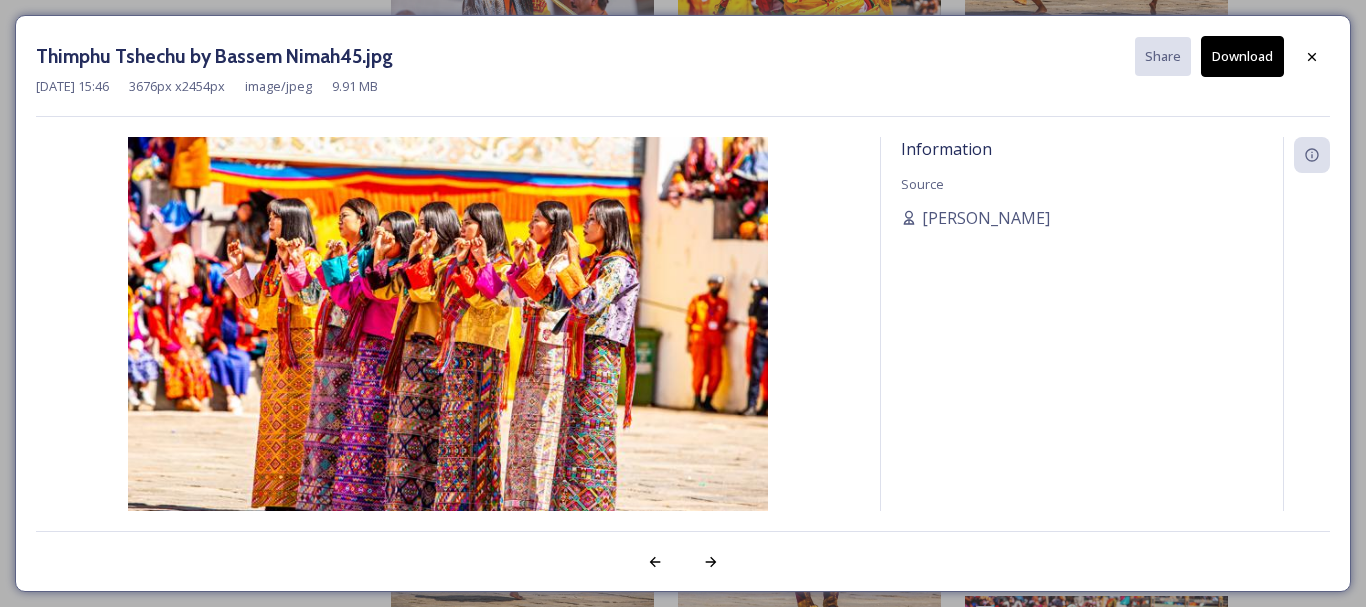 click on "Download" at bounding box center [1242, 56] 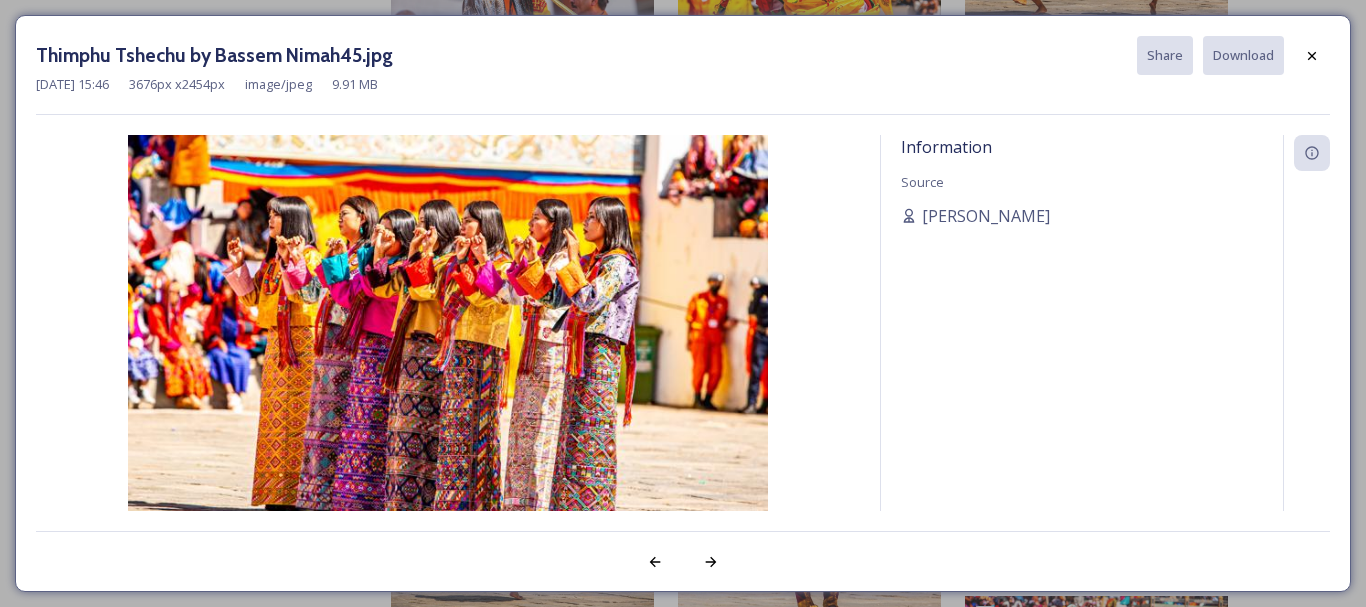 click 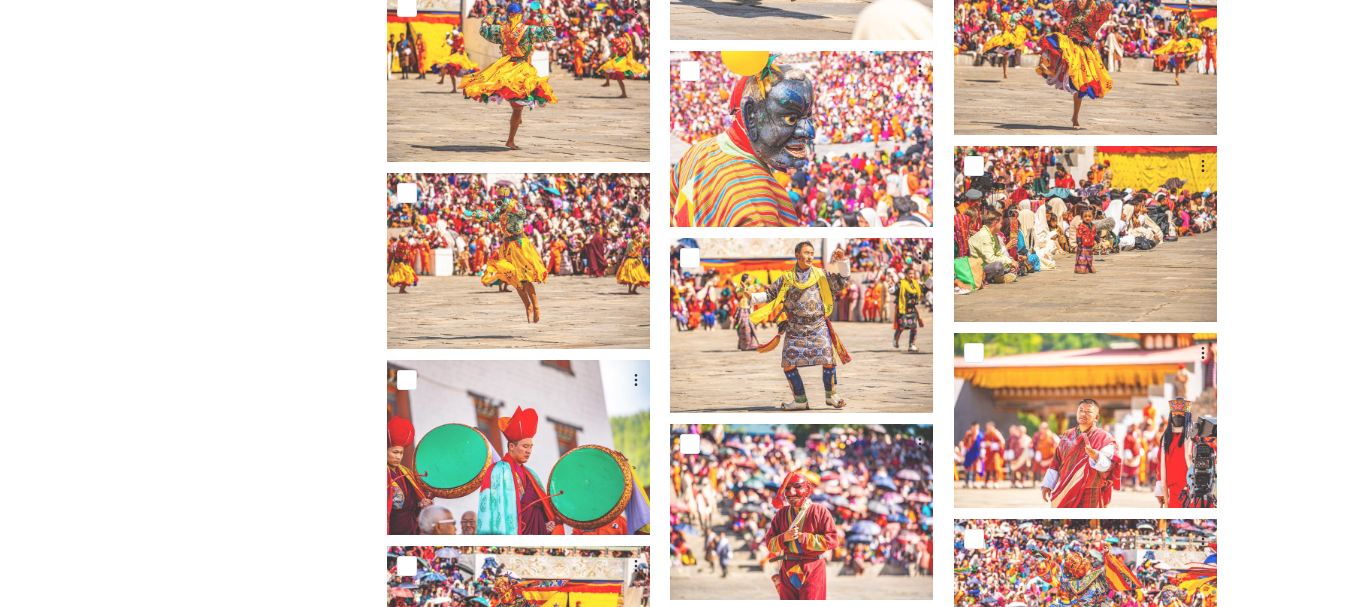 scroll, scrollTop: 8470, scrollLeft: 0, axis: vertical 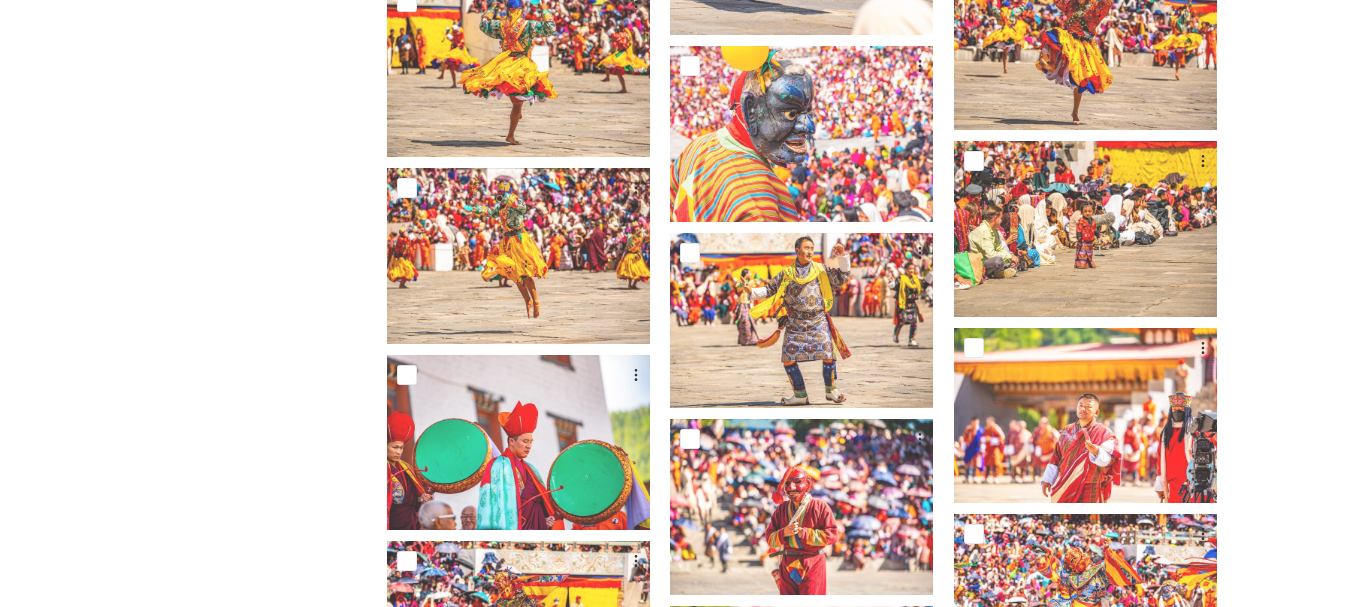 click at bounding box center [801, 133] 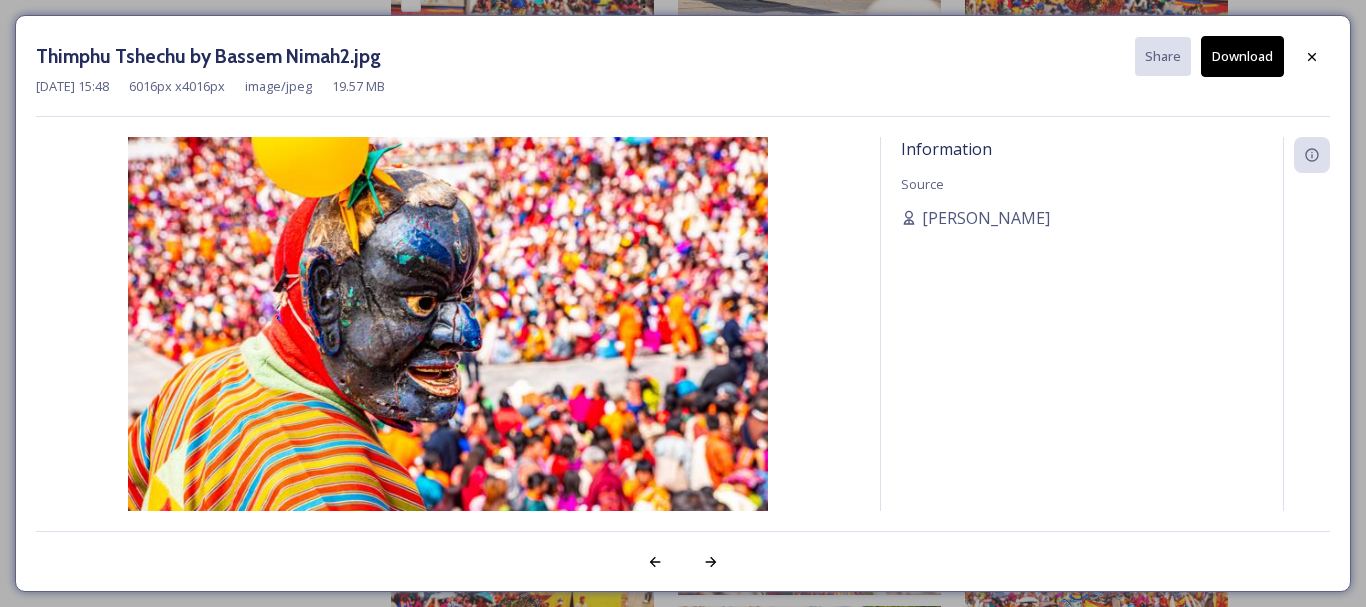 click on "Download" at bounding box center (1242, 56) 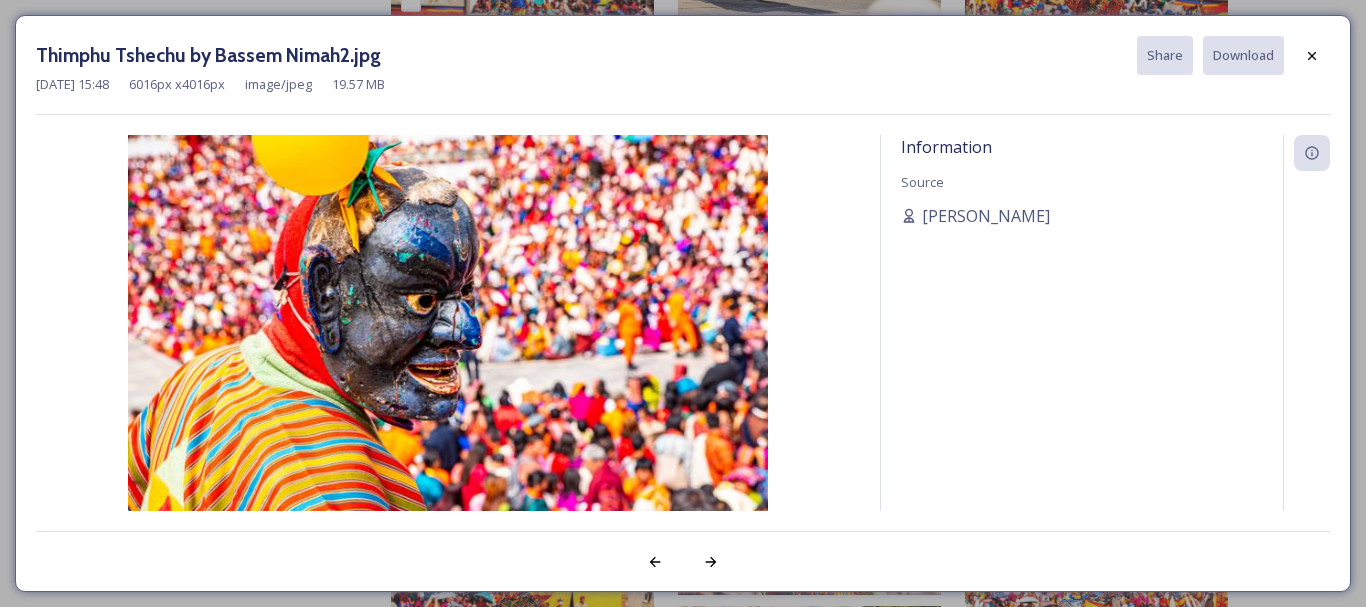 click 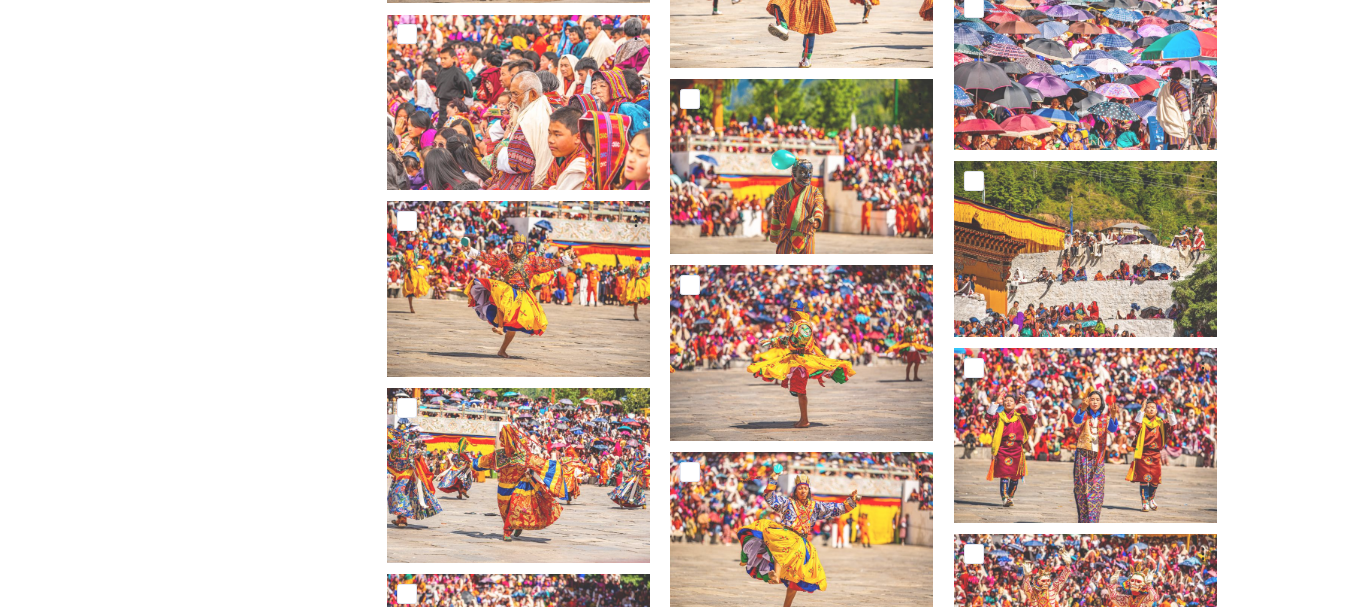 scroll, scrollTop: 9383, scrollLeft: 0, axis: vertical 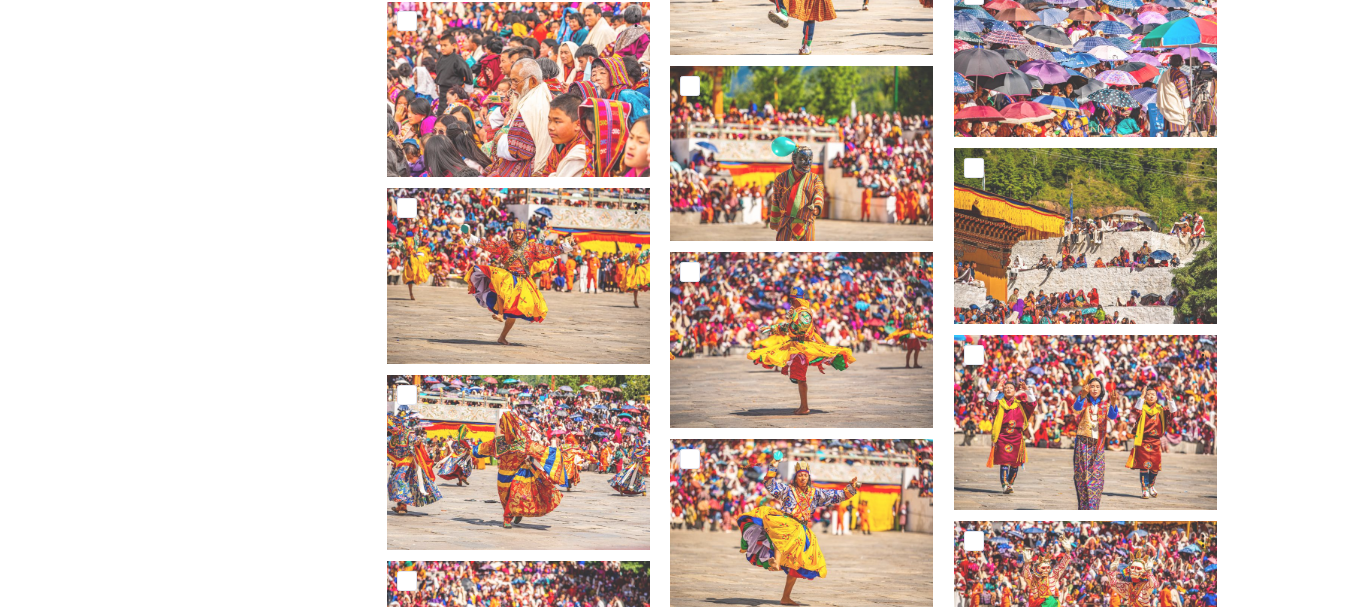 click at bounding box center (518, 89) 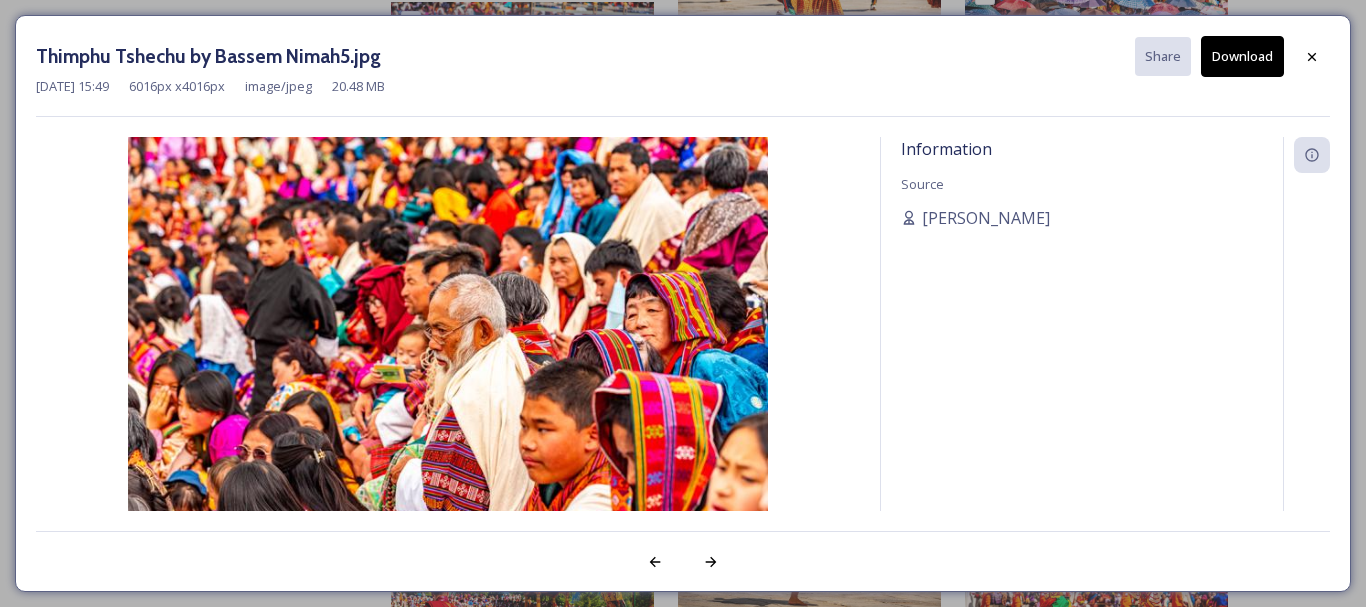 click on "Download" at bounding box center [1242, 56] 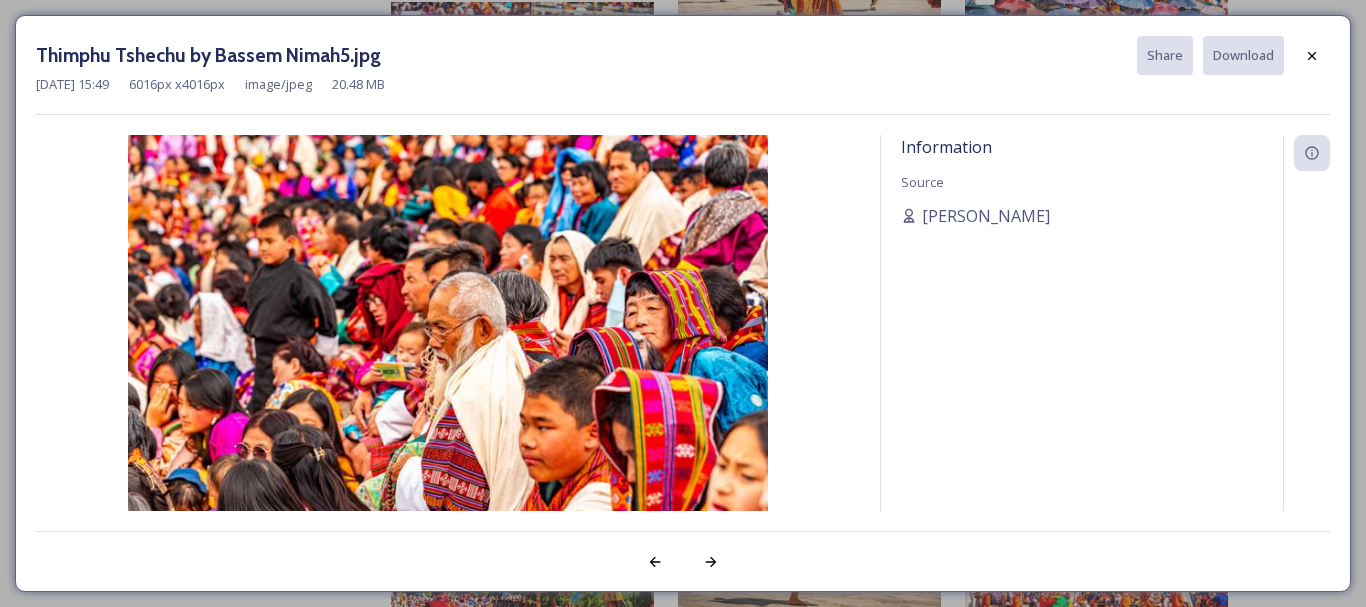 click 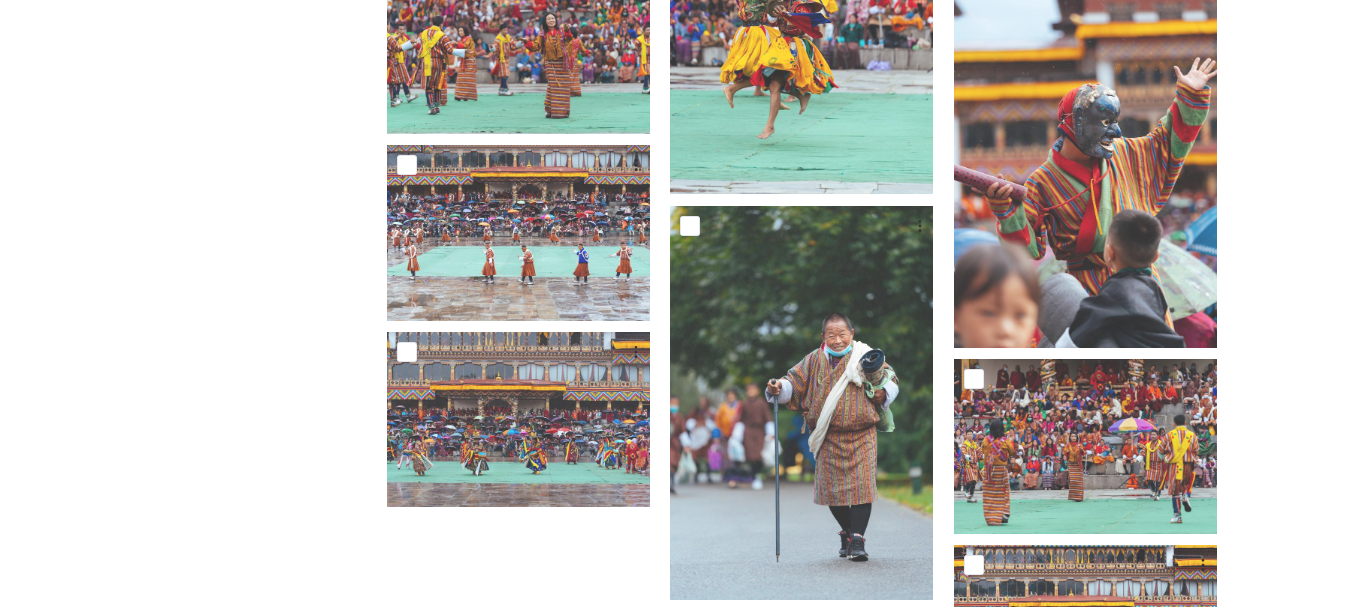 scroll, scrollTop: 11796, scrollLeft: 0, axis: vertical 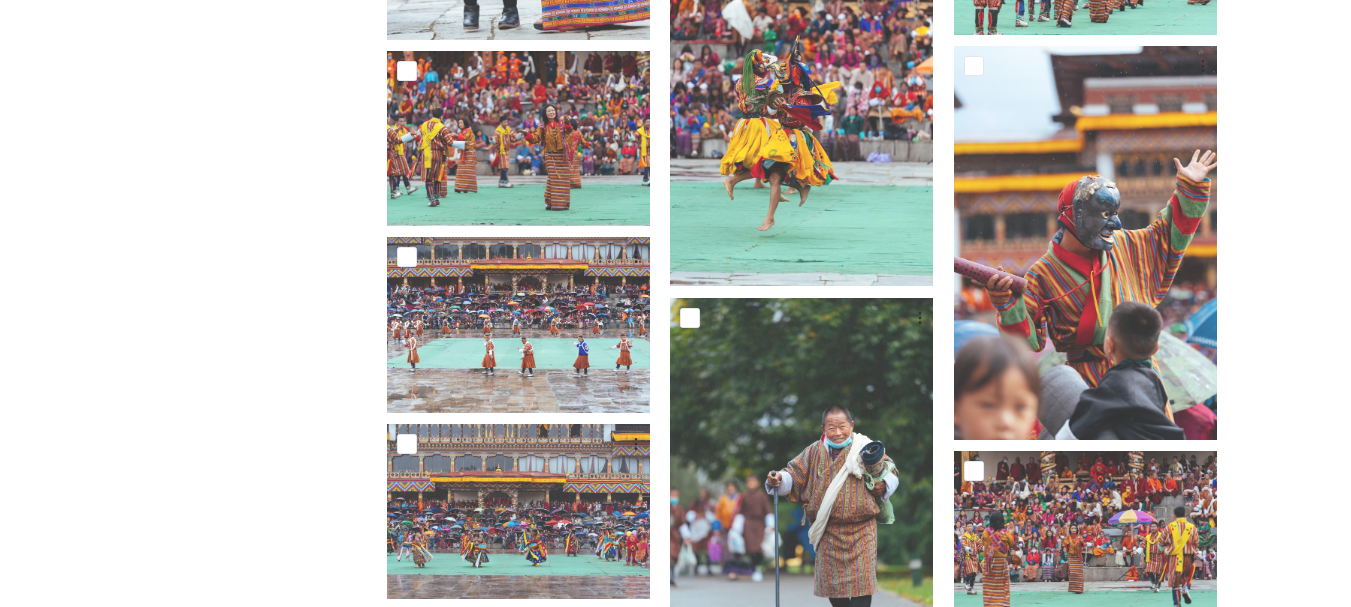 click at bounding box center [801, 495] 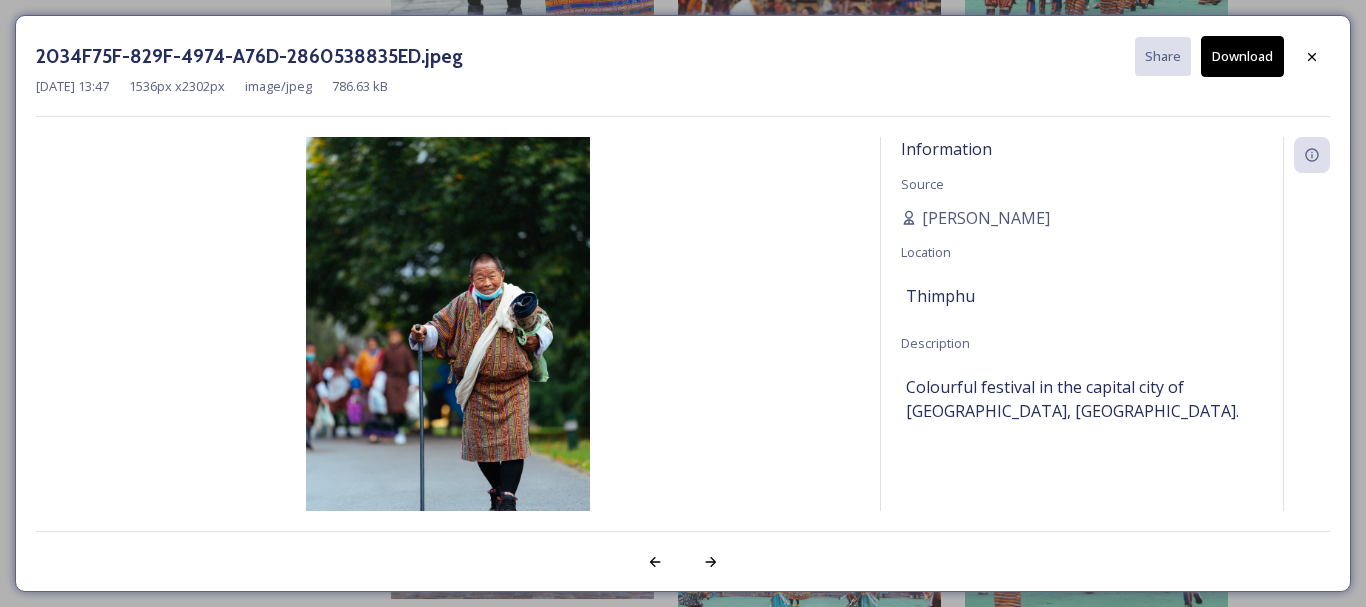 click on "Download" at bounding box center (1242, 56) 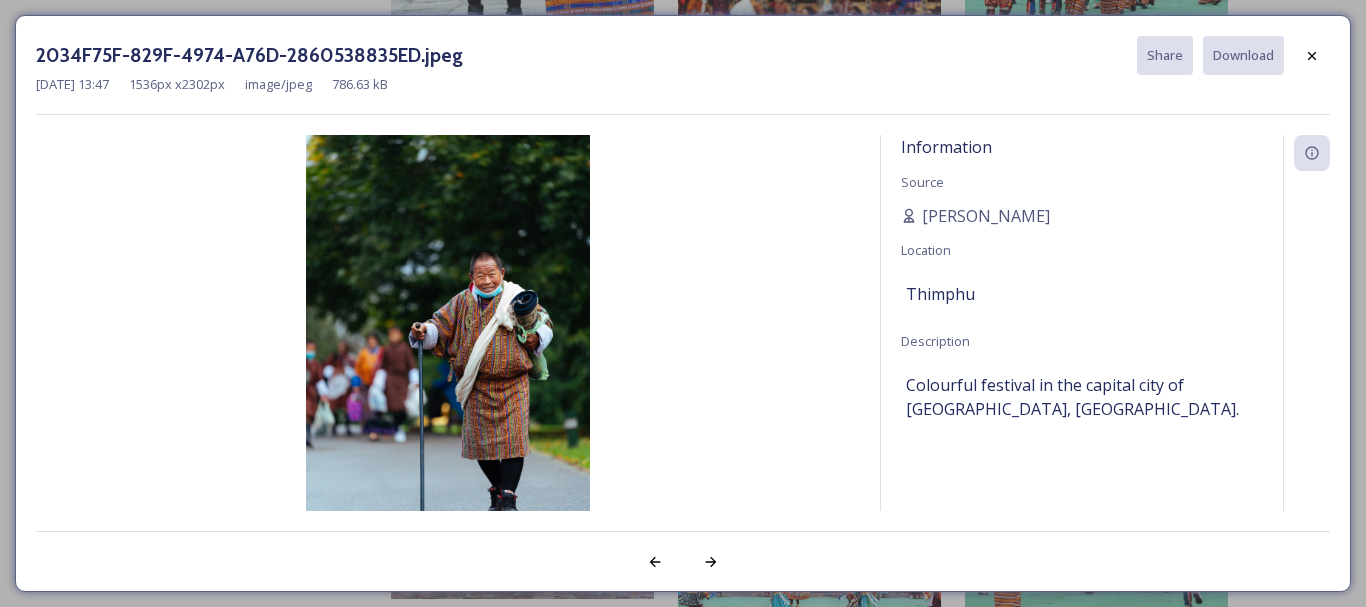 click at bounding box center [1312, 56] 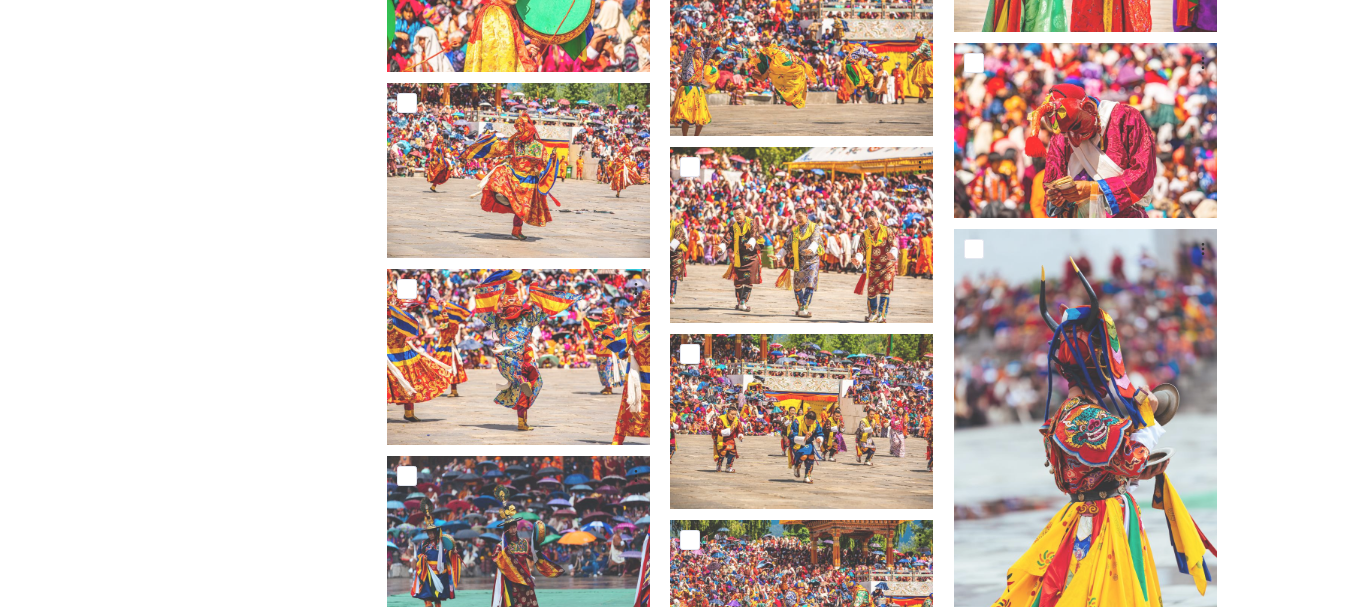 scroll, scrollTop: 10410, scrollLeft: 0, axis: vertical 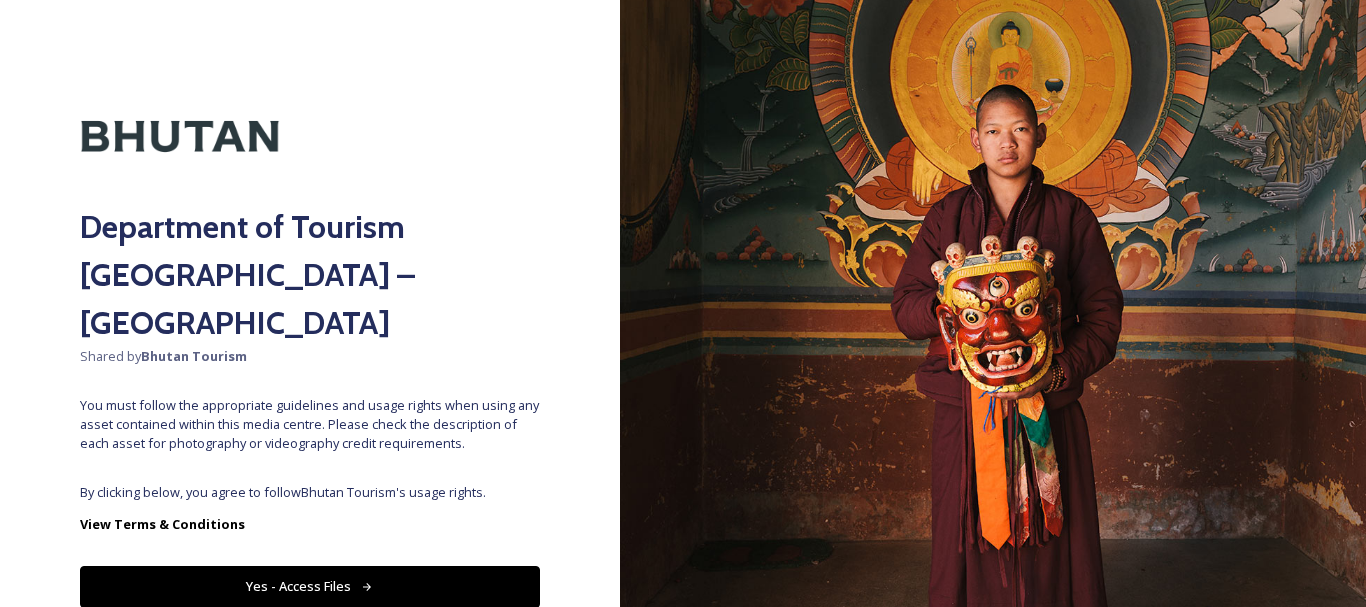 click on "By clicking below, you agree to follow  Bhutan Tourism 's usage rights." at bounding box center [310, 492] 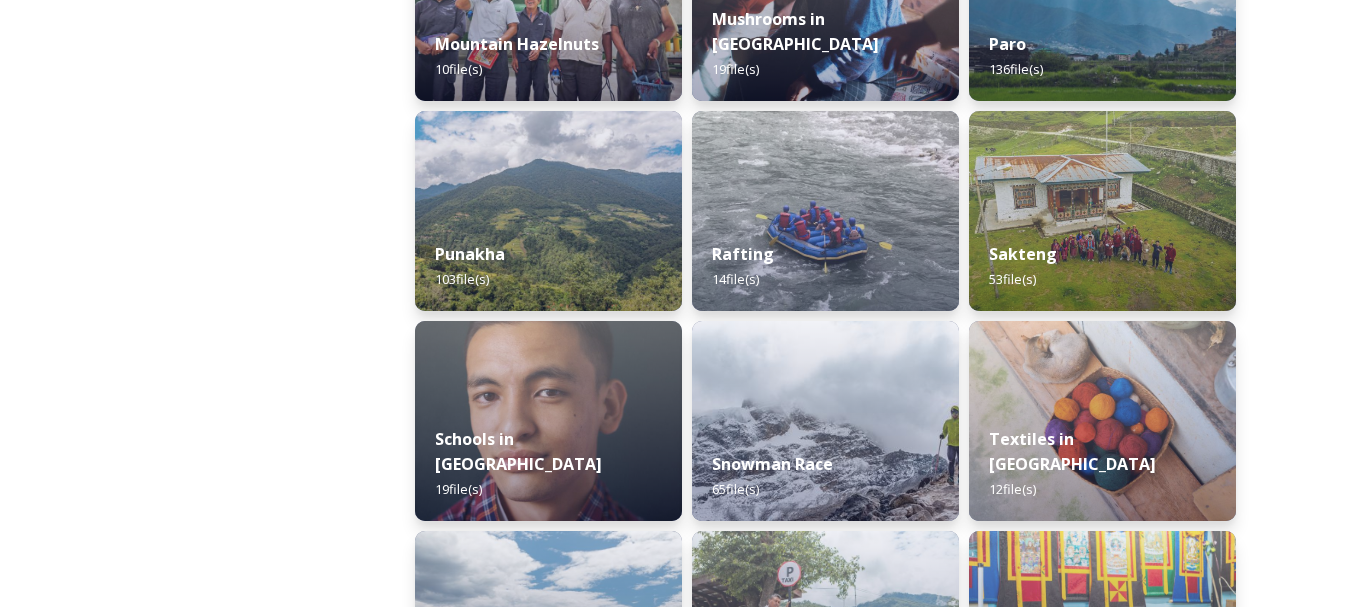 scroll, scrollTop: 1892, scrollLeft: 0, axis: vertical 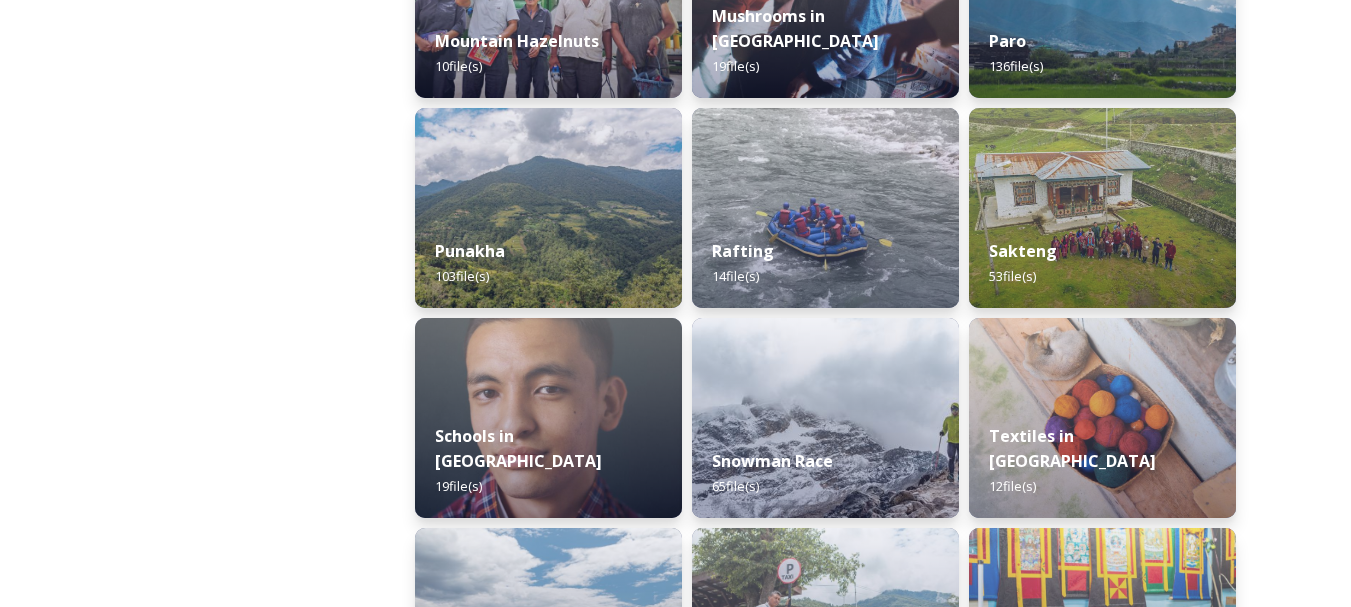 click at bounding box center [1102, 208] 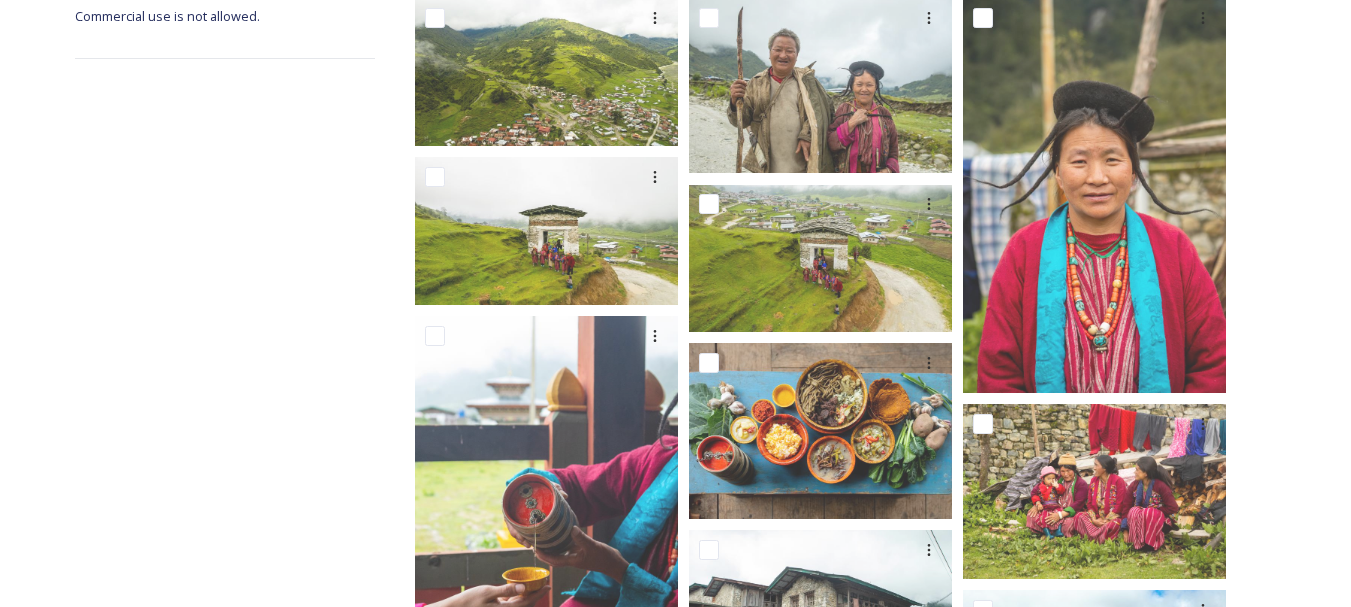 scroll, scrollTop: 251, scrollLeft: 0, axis: vertical 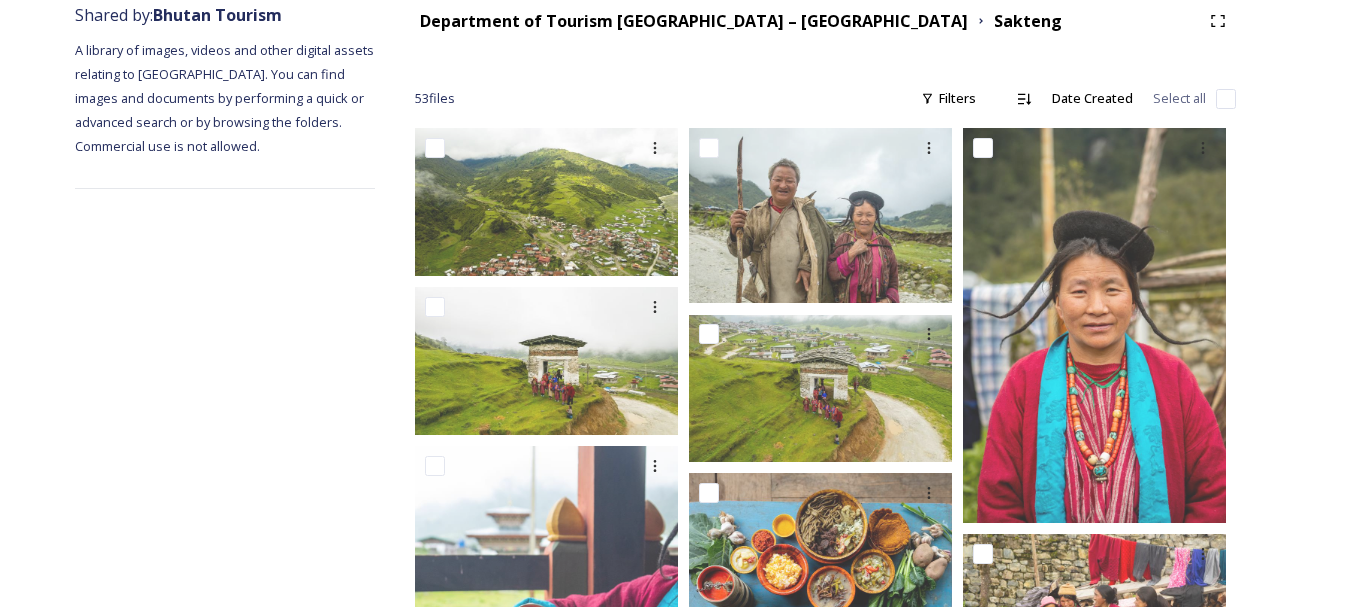 click at bounding box center [820, 215] 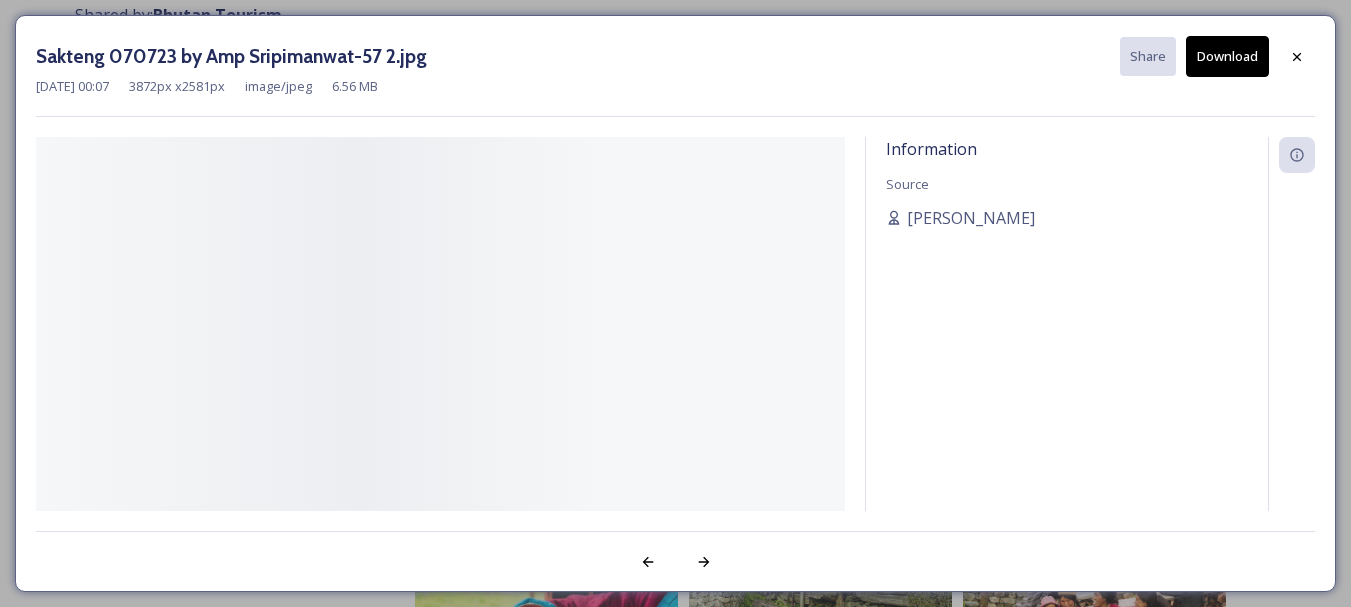 scroll, scrollTop: 208, scrollLeft: 0, axis: vertical 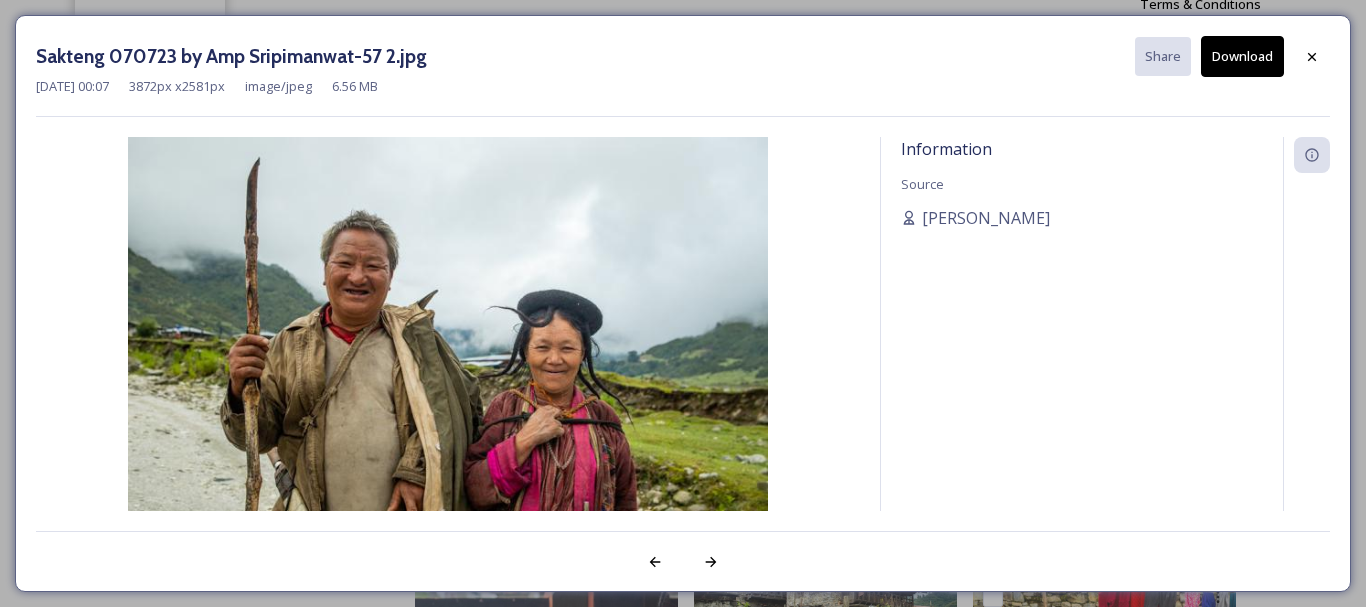 click on "Download" at bounding box center (1242, 56) 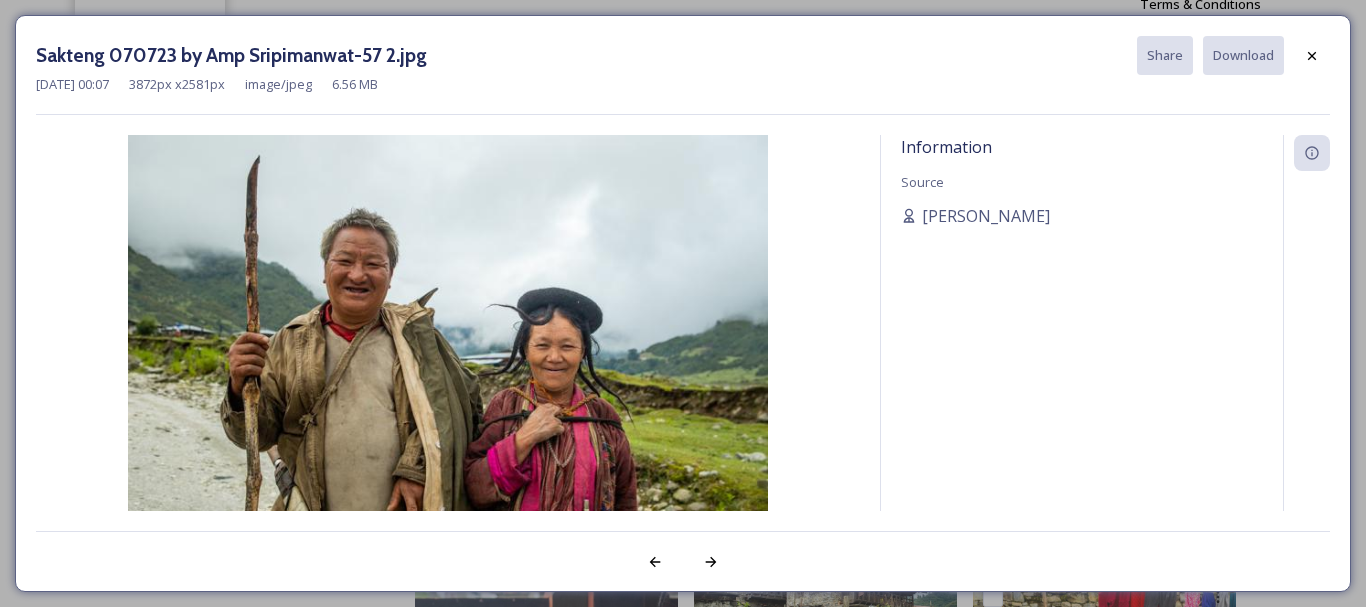click 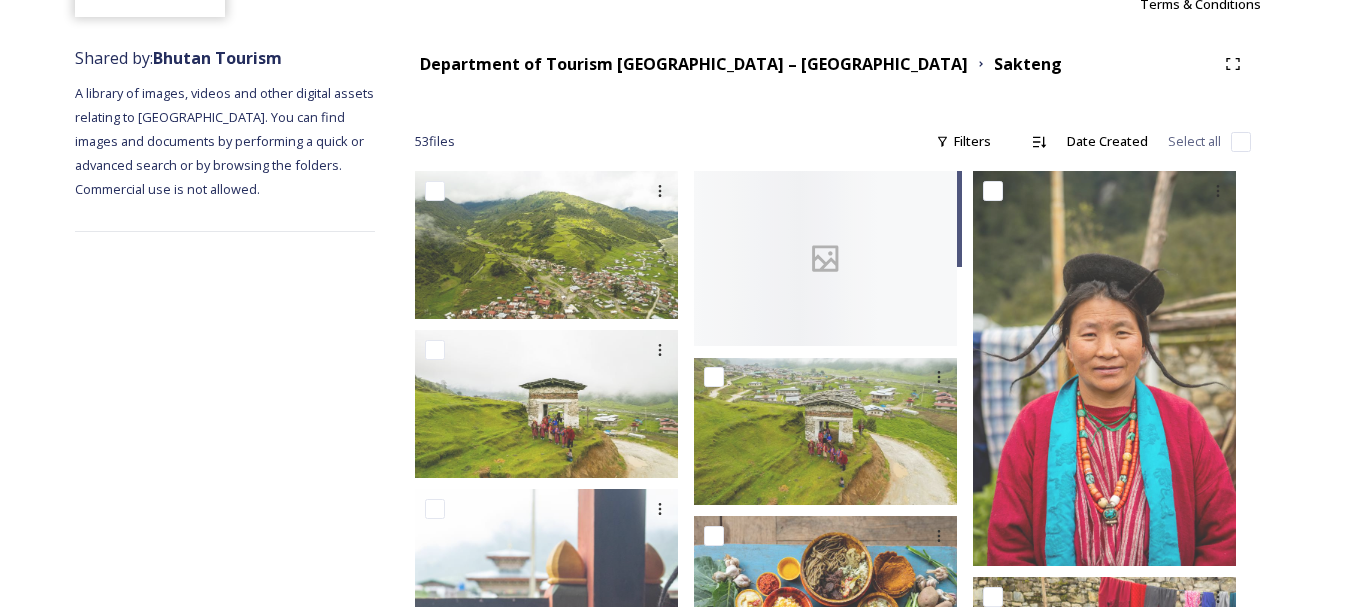 click on "Shared by:  Bhutan Tourism A library of images, videos and other digital assets relating to Bhutan. You can find images and documents by performing a quick or advanced search or by browsing the folders. Commercial use is not allowed. Department of Tourism Bhutan – Brand Centre Sakteng 53  file s Filters Date Created Select all Sakteng 070723 by Amp Sripimanwat-57 2.jpg image/jpeg  |  6.56 MB  |  3872  x  2581 You've reached the end" at bounding box center [683, 2646] 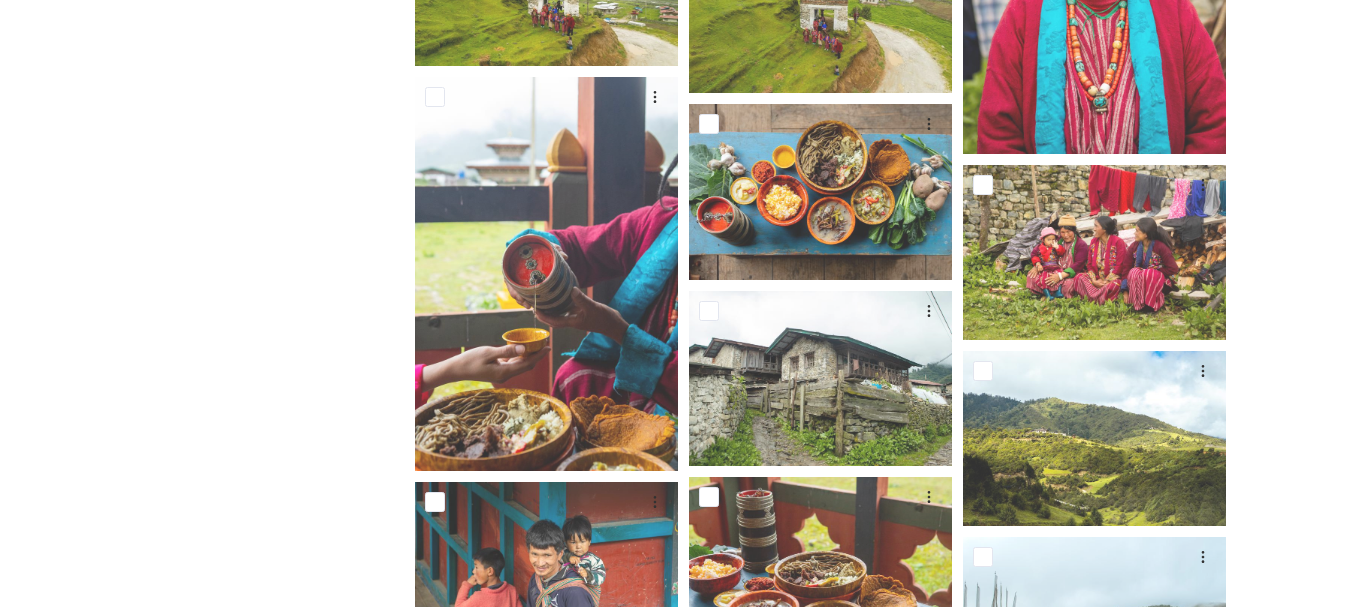 scroll, scrollTop: 635, scrollLeft: 0, axis: vertical 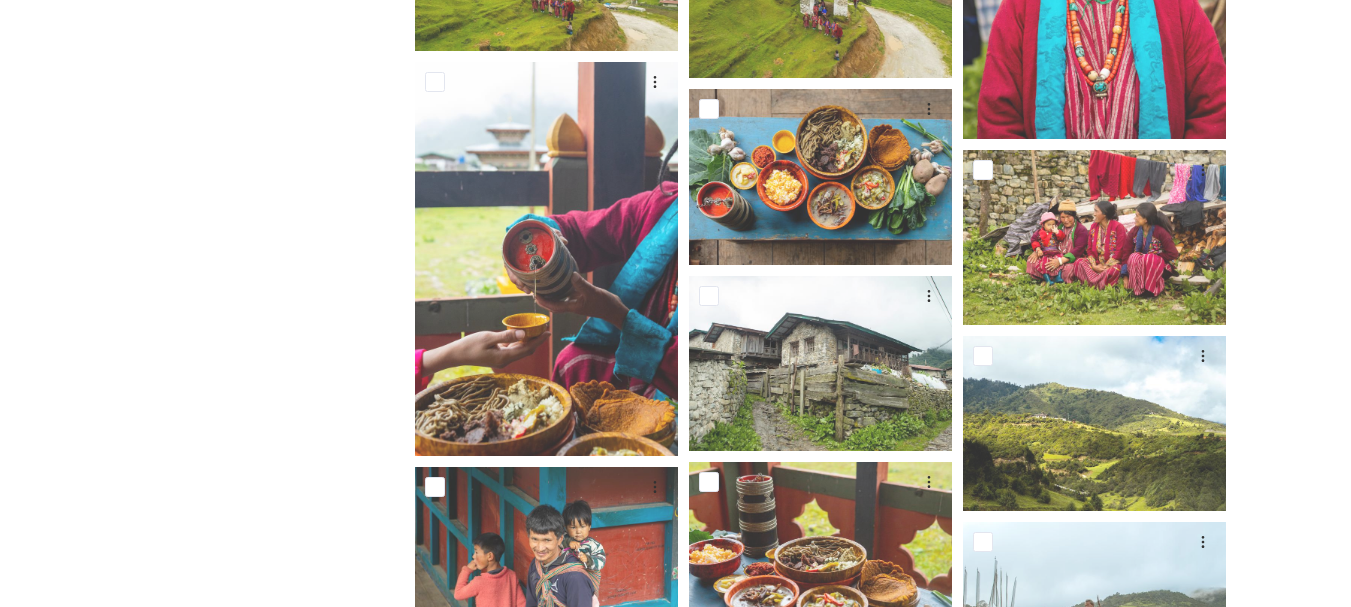 click at bounding box center [546, 259] 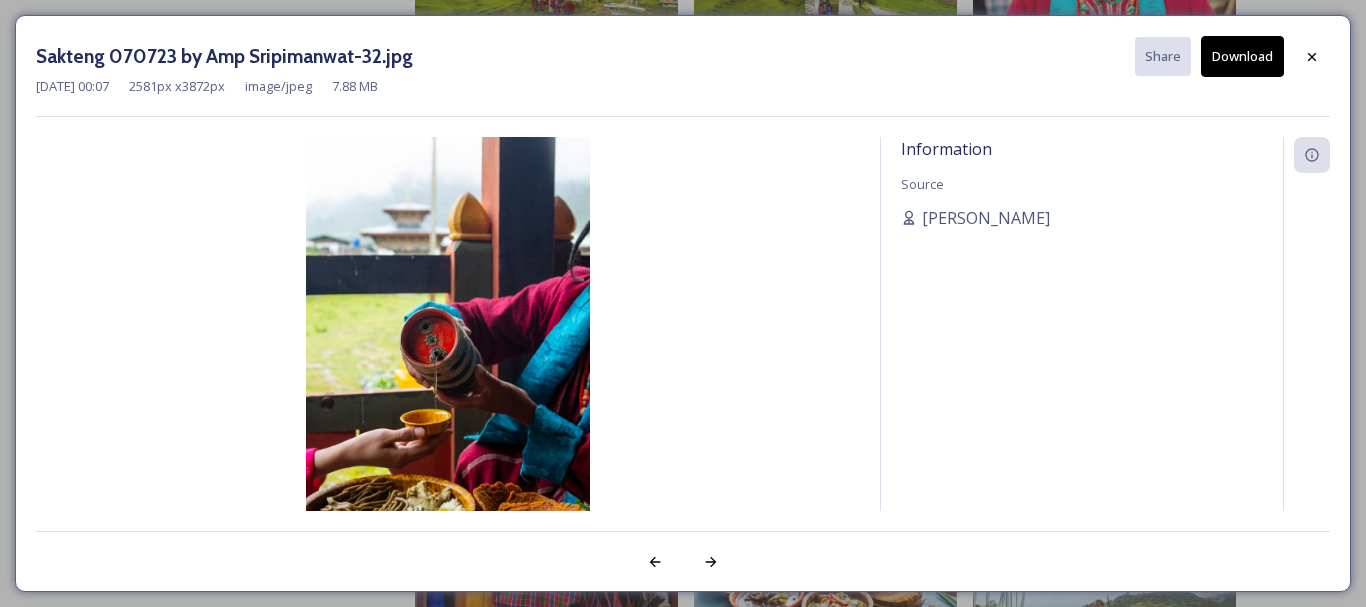 click on "Aug 12 2023 00:07 2581 px x  3872 px image/jpeg 7.88 MB" at bounding box center (683, 86) 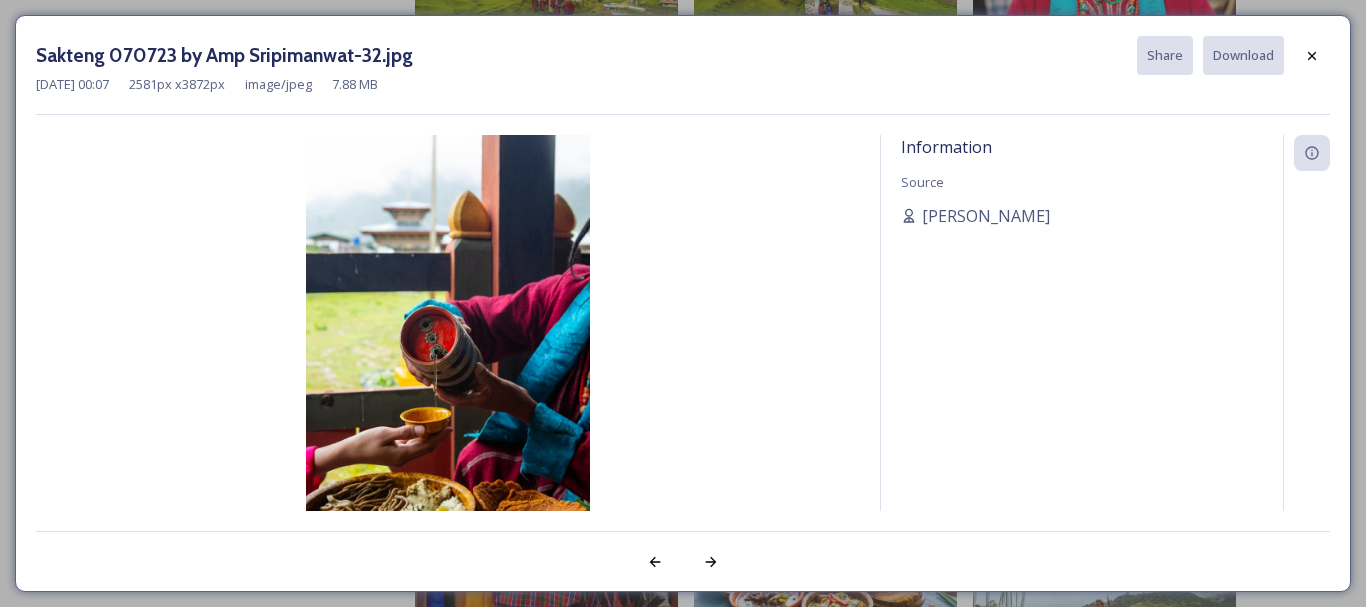 click 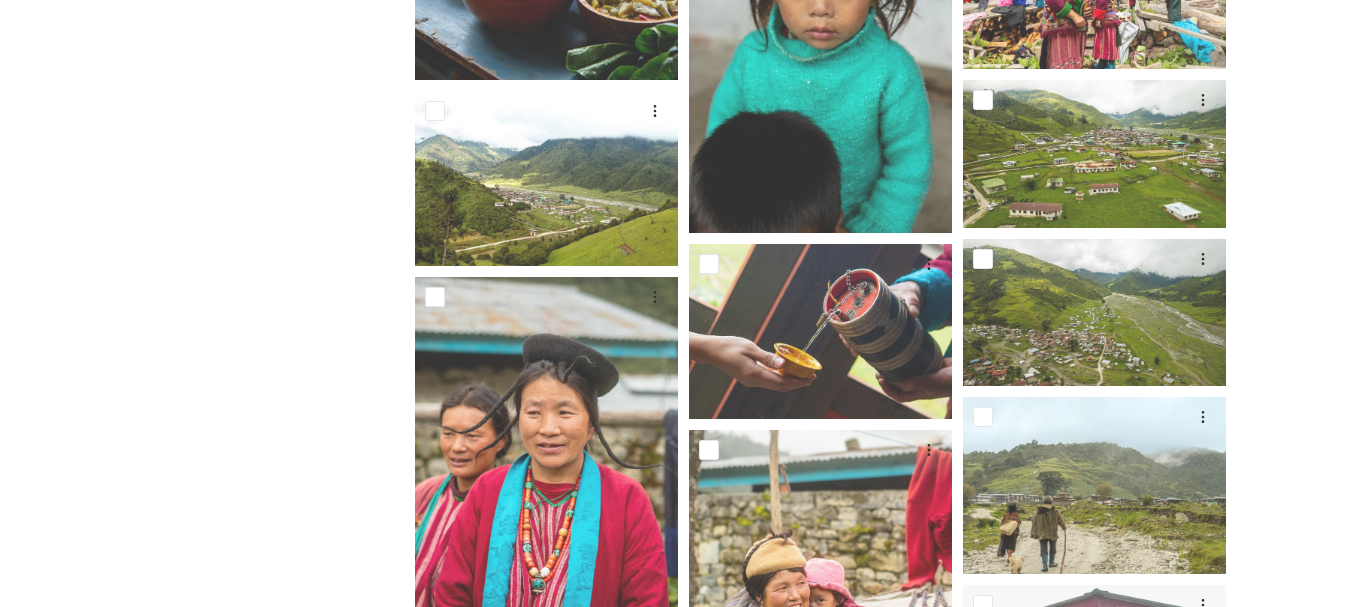 scroll, scrollTop: 1976, scrollLeft: 0, axis: vertical 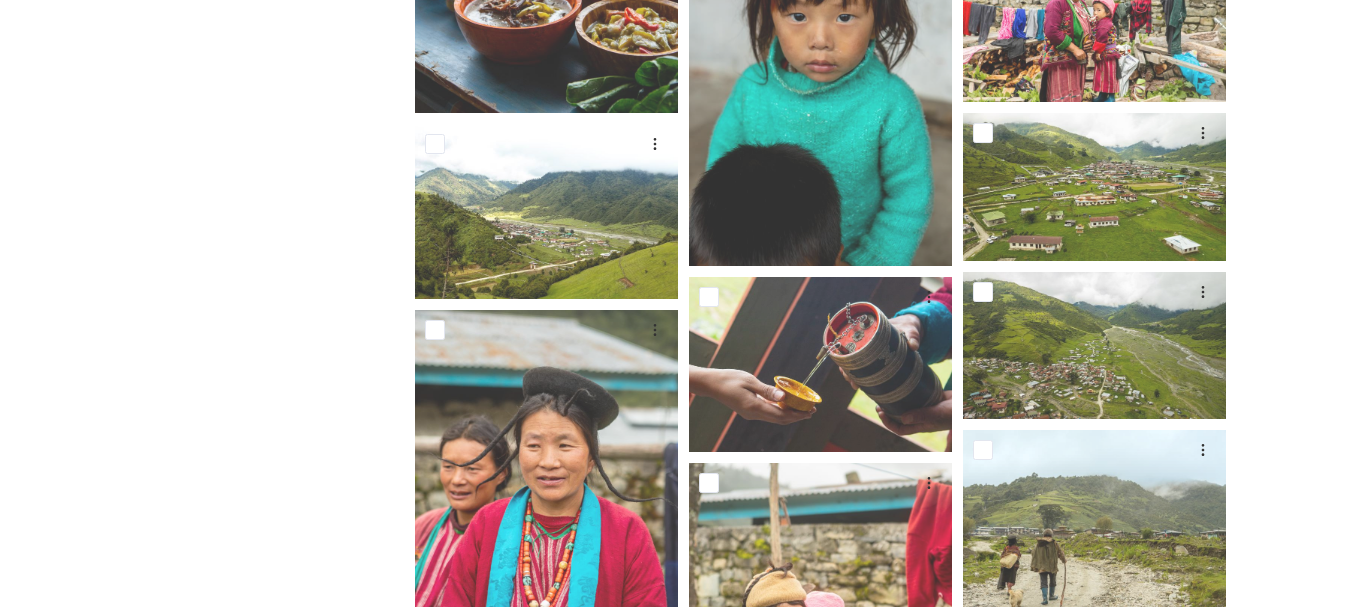 click at bounding box center [1094, 187] 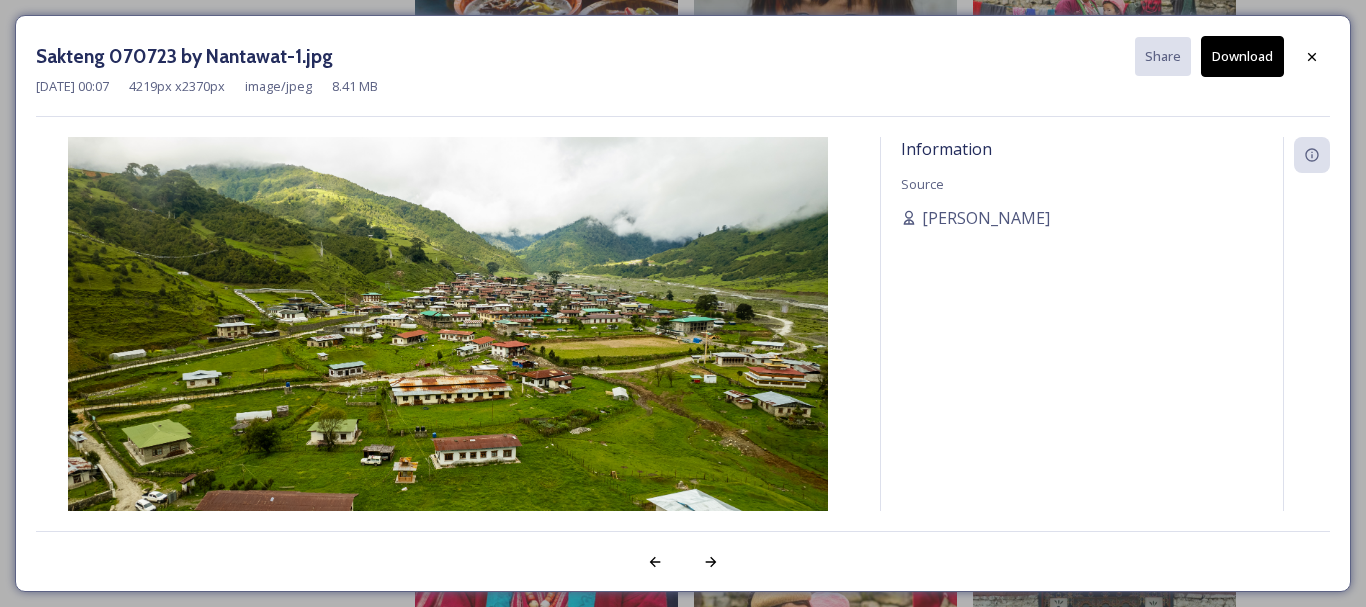click on "Information Source Carissa Nimah" at bounding box center (1082, 350) 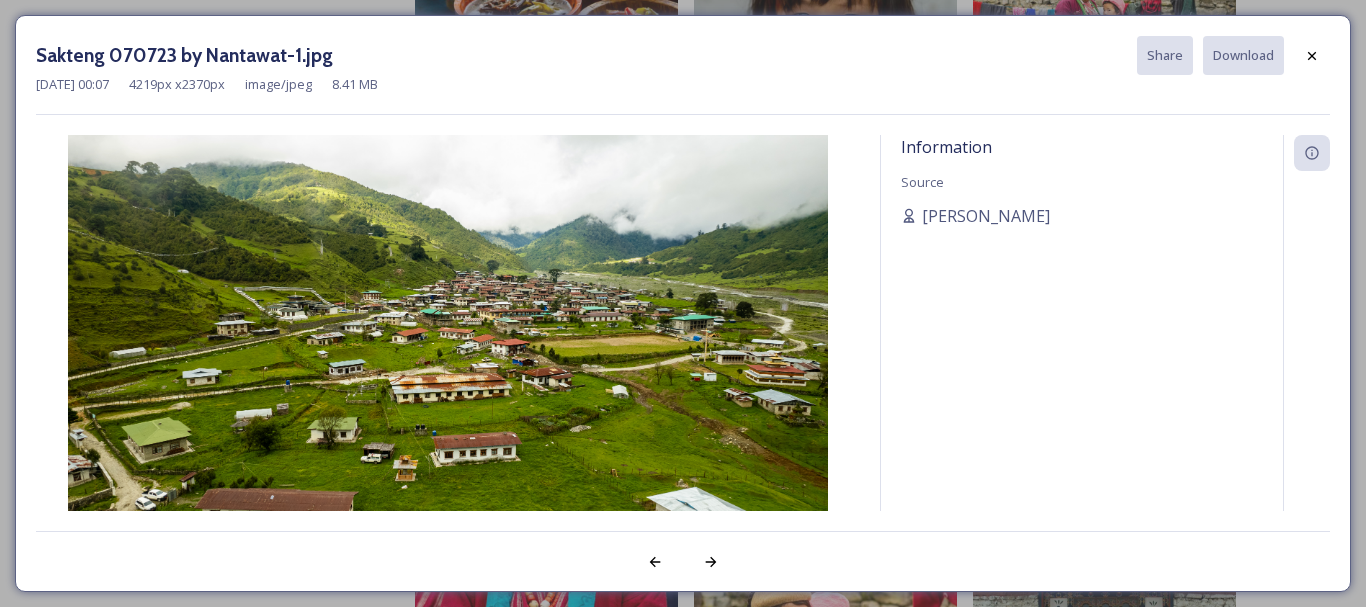 click 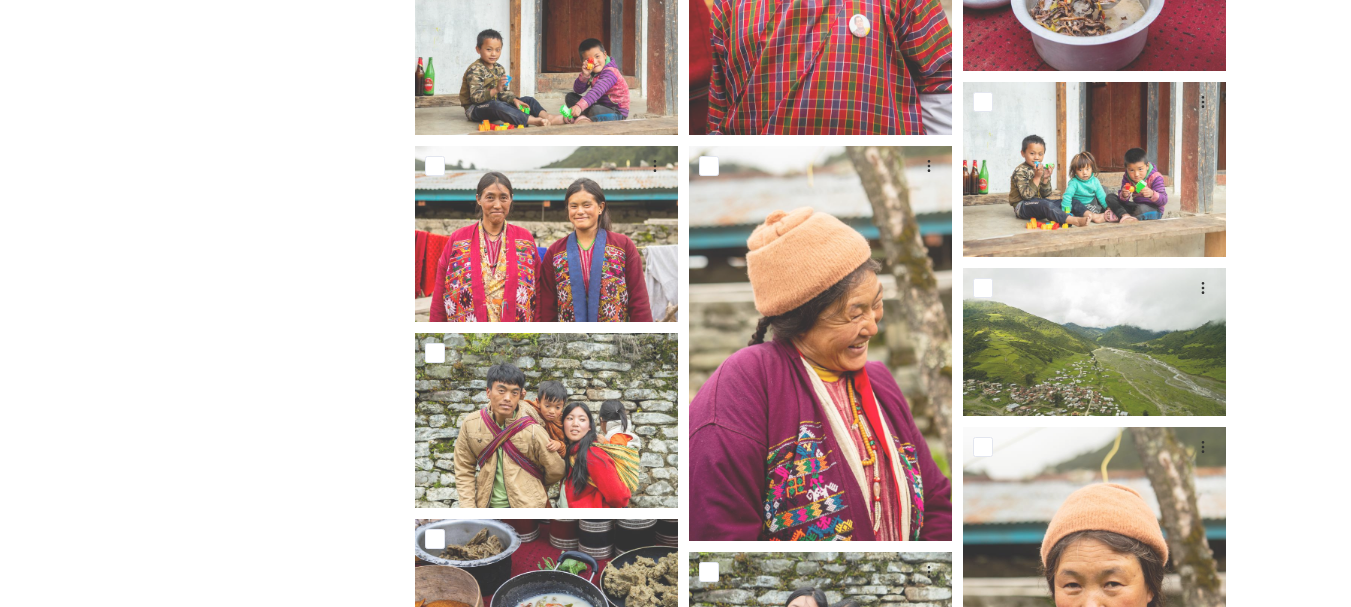 scroll, scrollTop: 3099, scrollLeft: 0, axis: vertical 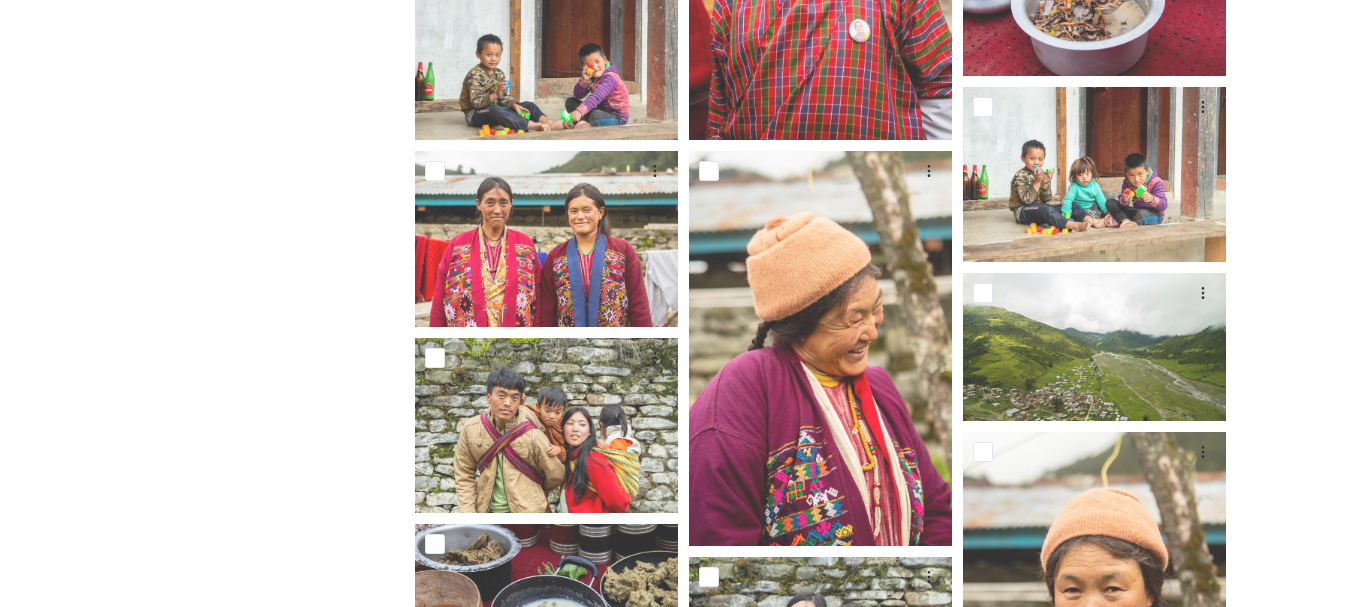 click at bounding box center [820, 348] 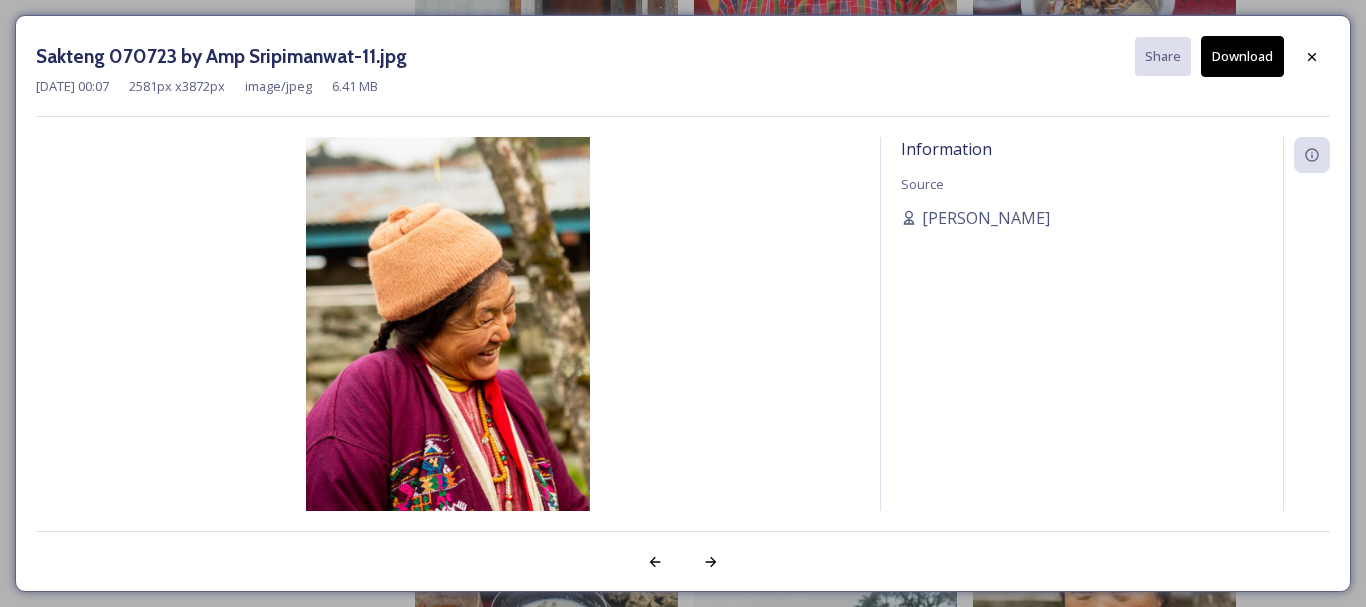 click on "Download" at bounding box center (1242, 56) 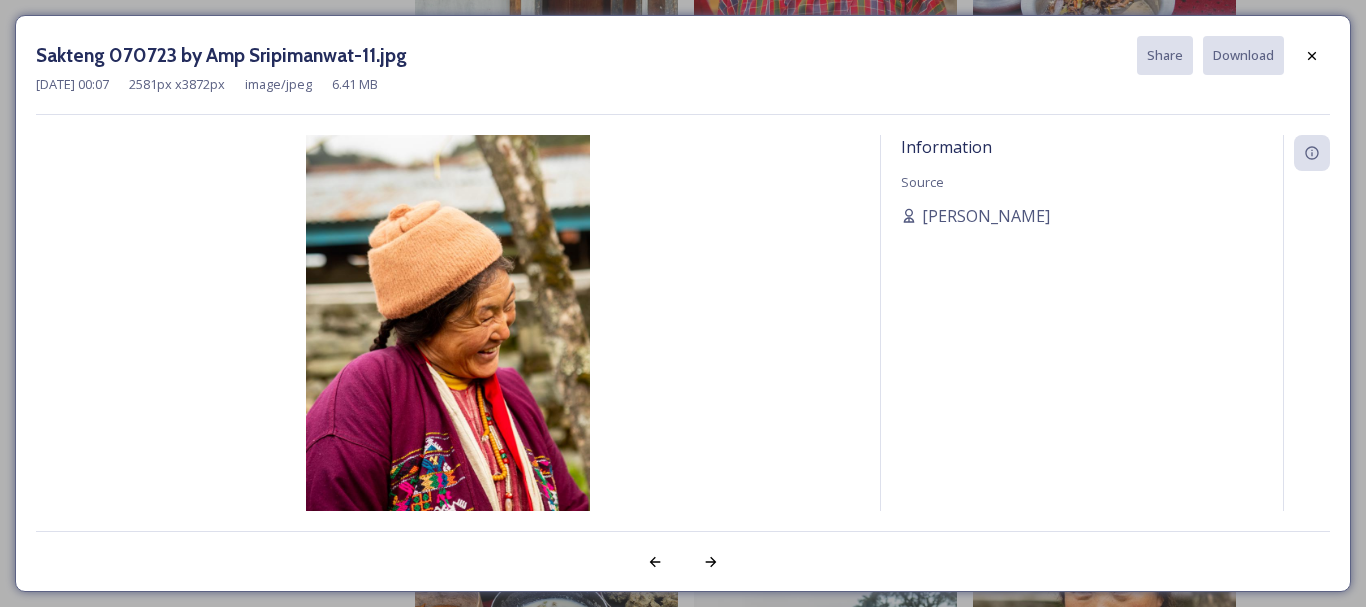 click 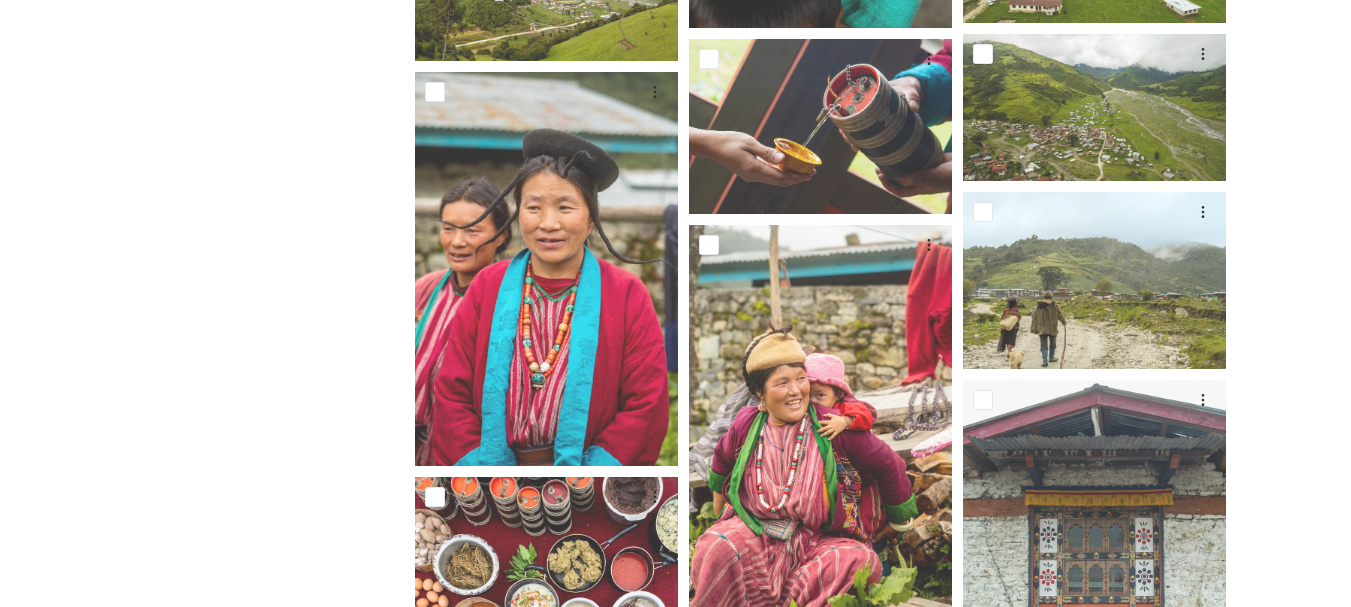 scroll, scrollTop: 2197, scrollLeft: 0, axis: vertical 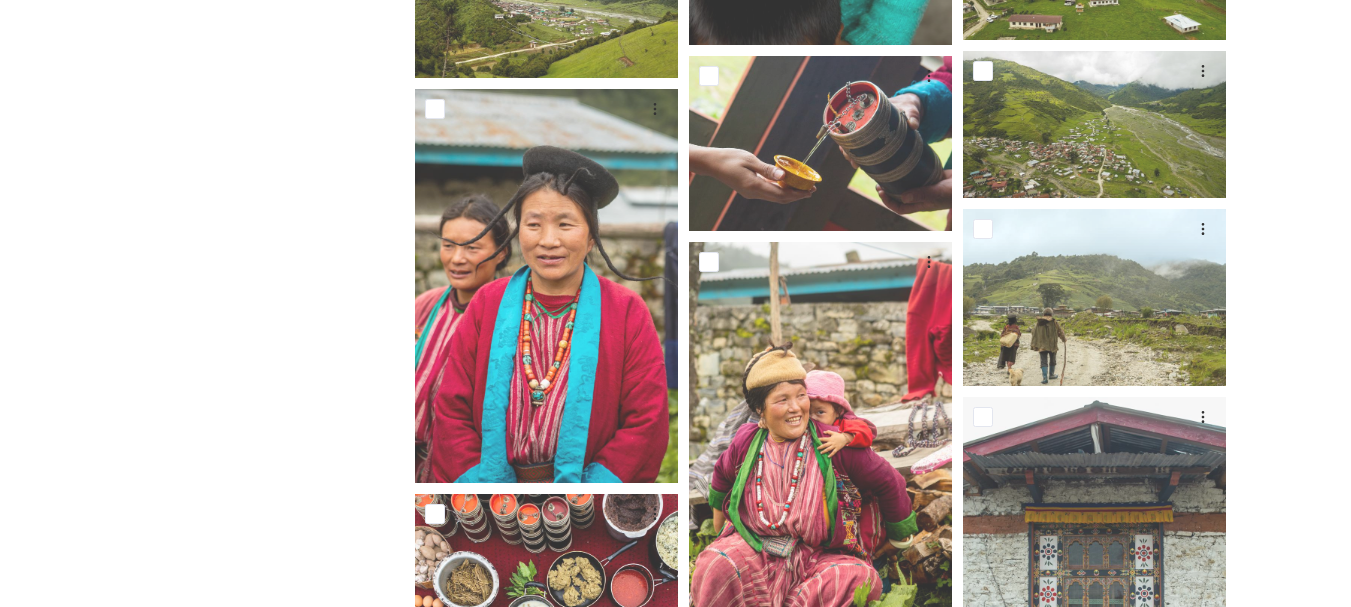 click at bounding box center (820, 439) 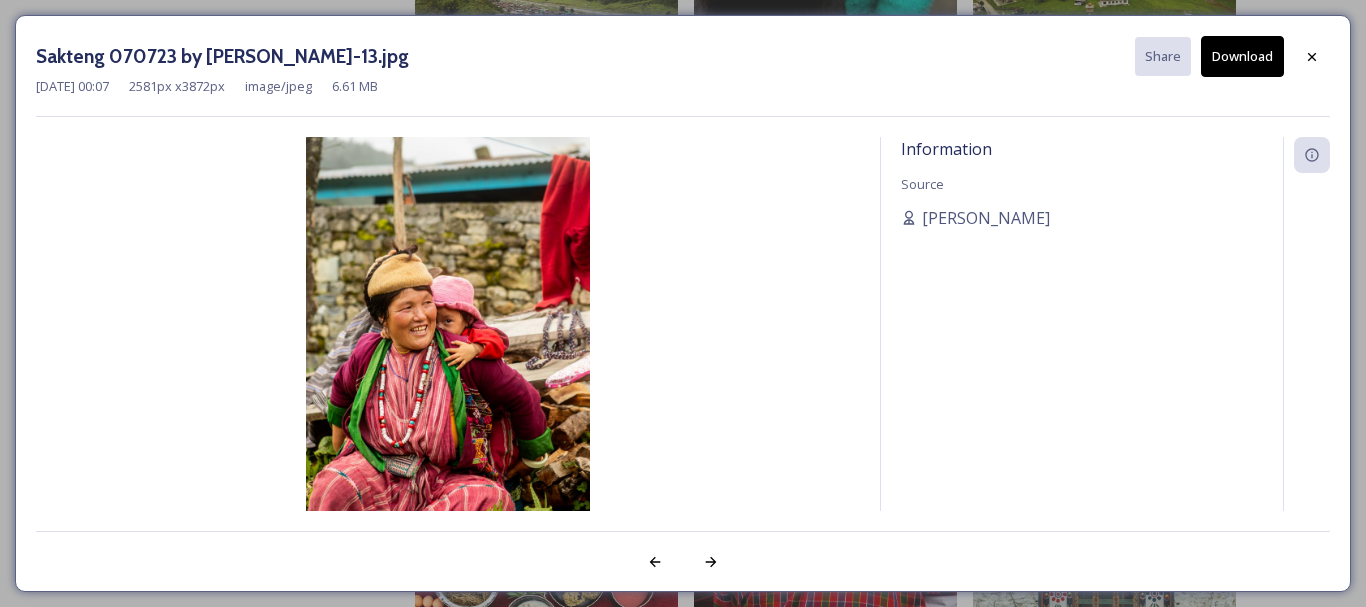 click on "Download" at bounding box center [1242, 56] 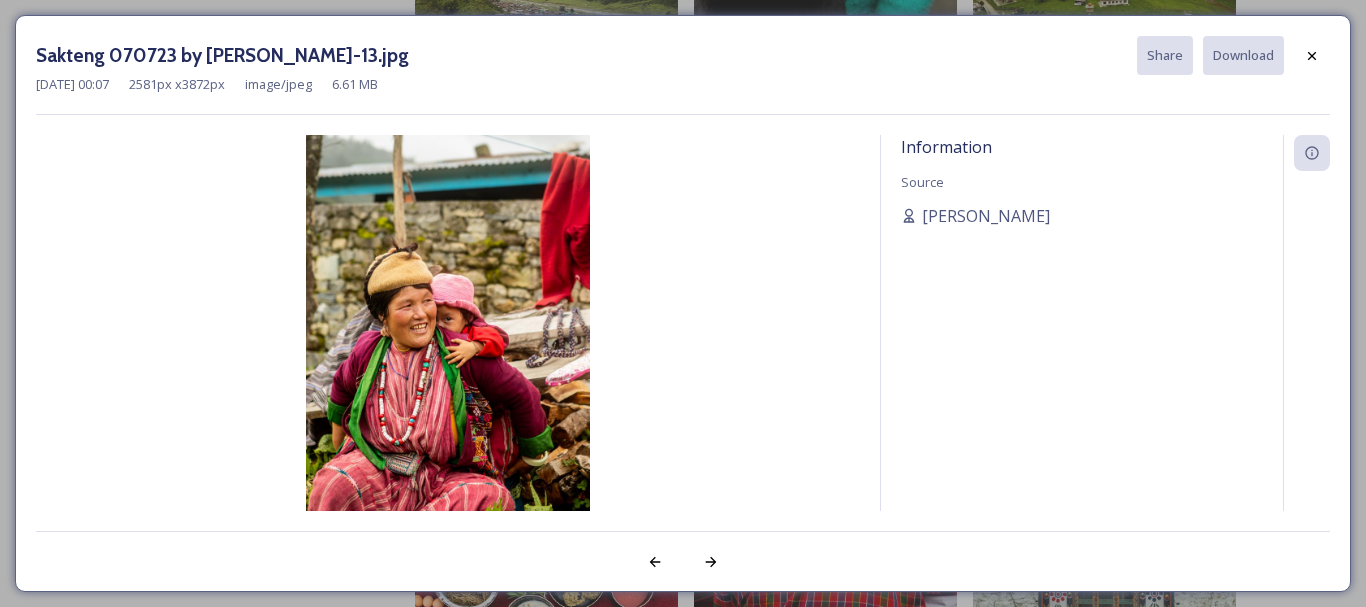 click 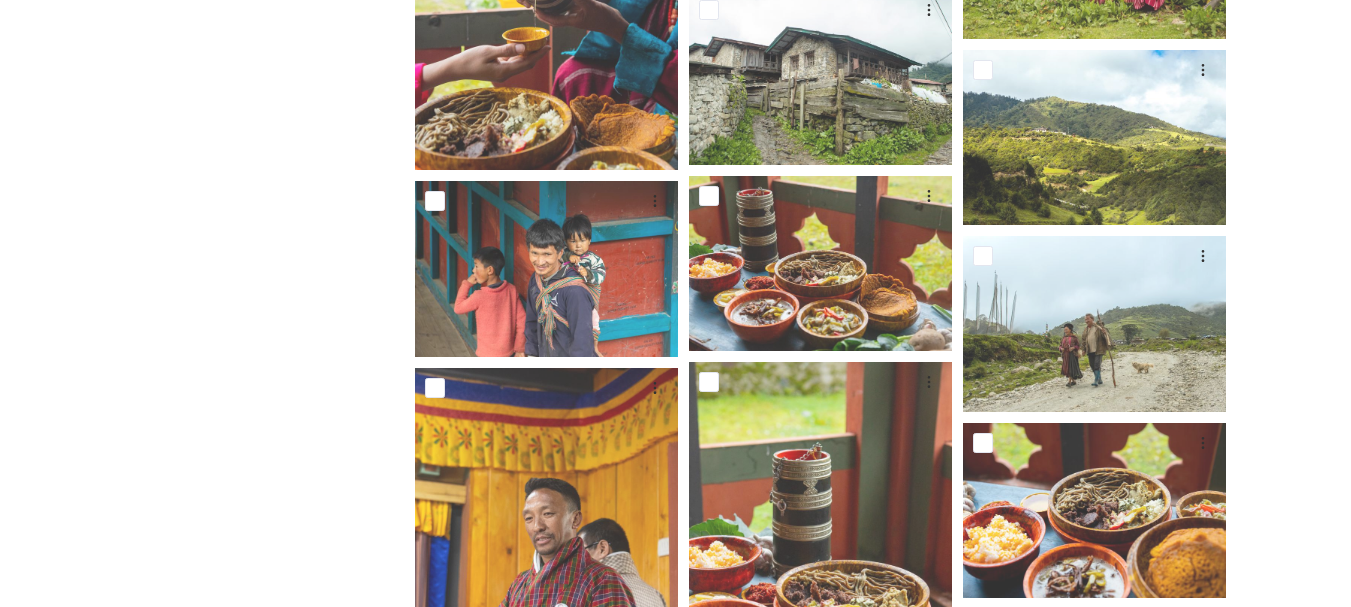 scroll, scrollTop: 917, scrollLeft: 0, axis: vertical 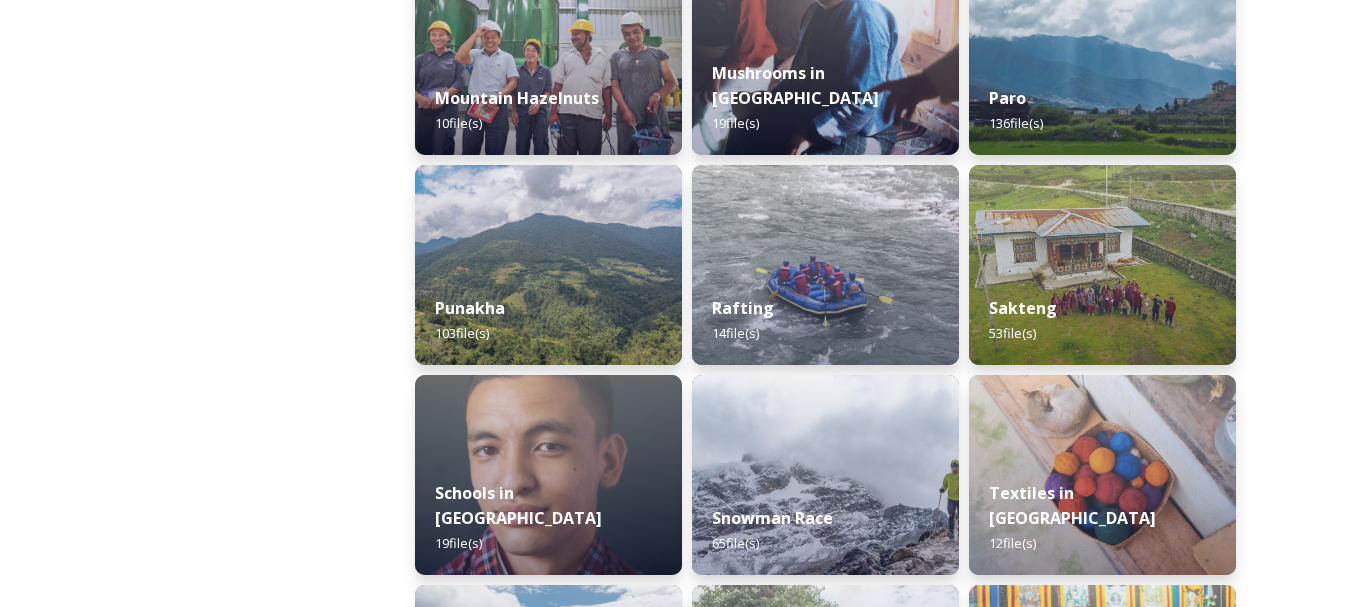click on "Paro 136  file(s)" at bounding box center [1102, 110] 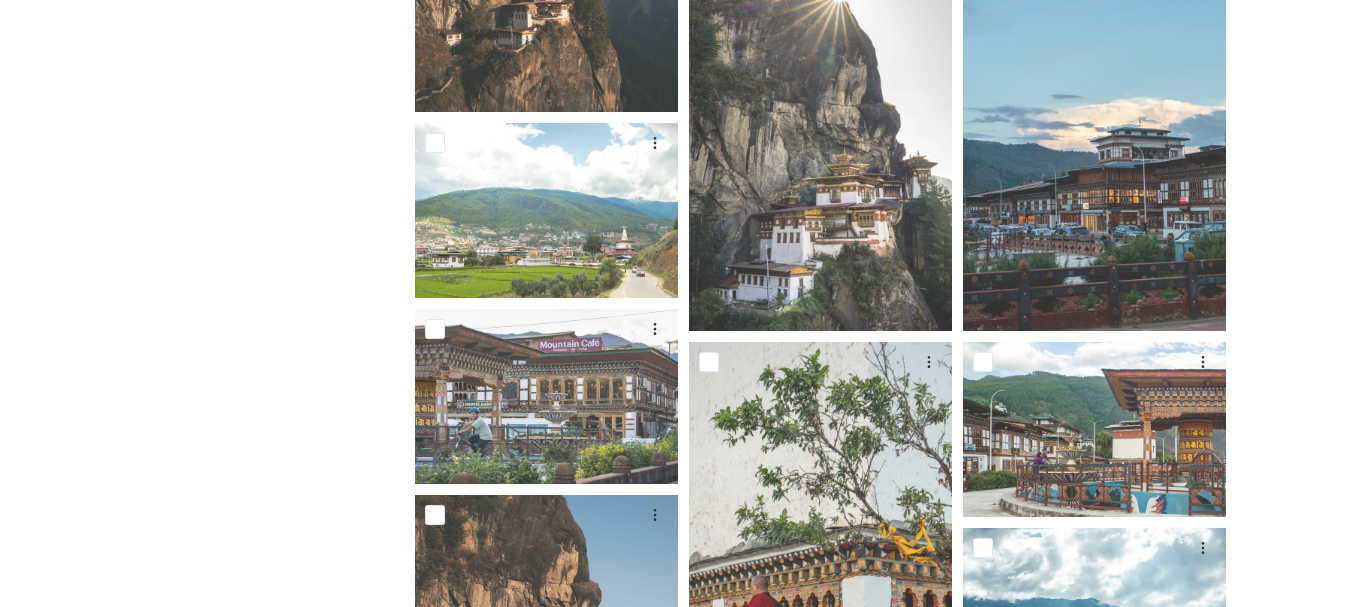 scroll, scrollTop: 428, scrollLeft: 0, axis: vertical 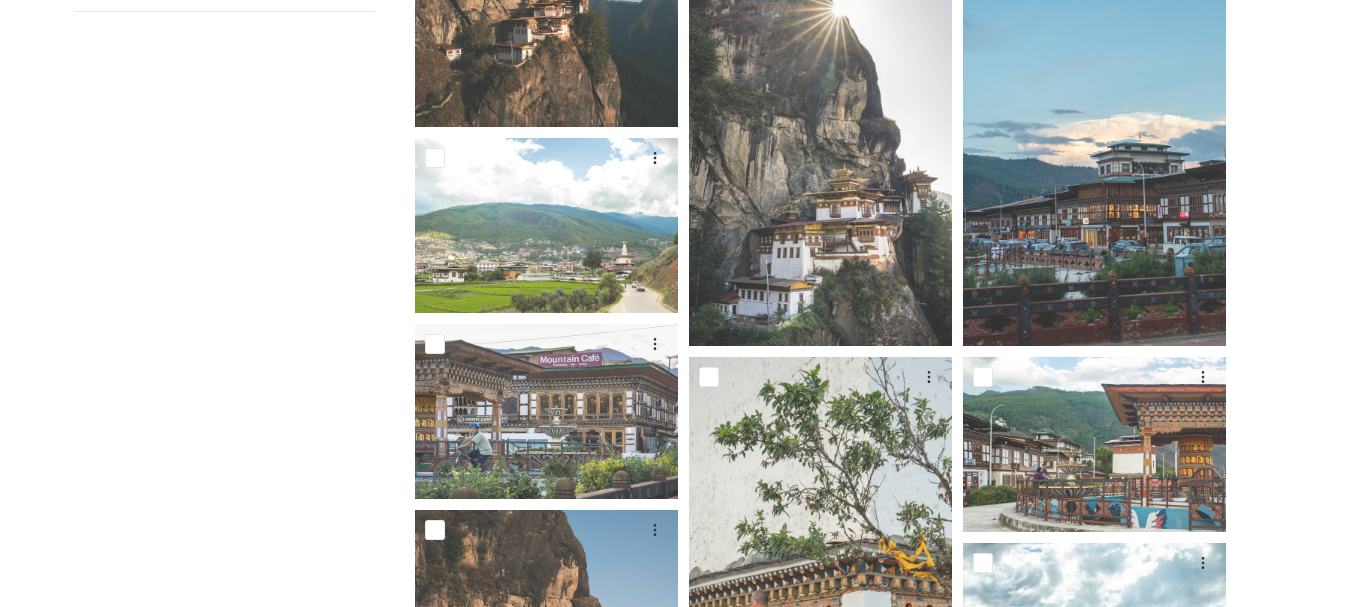 click at bounding box center [546, 38] 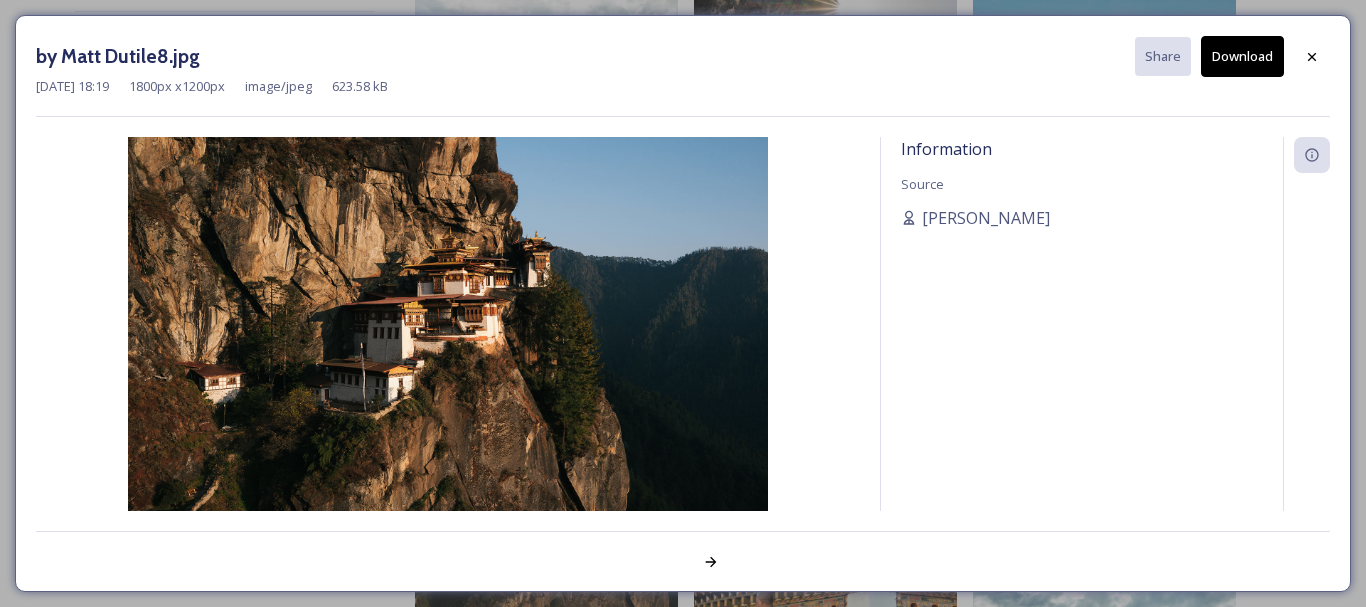 click on "Download" at bounding box center [1242, 56] 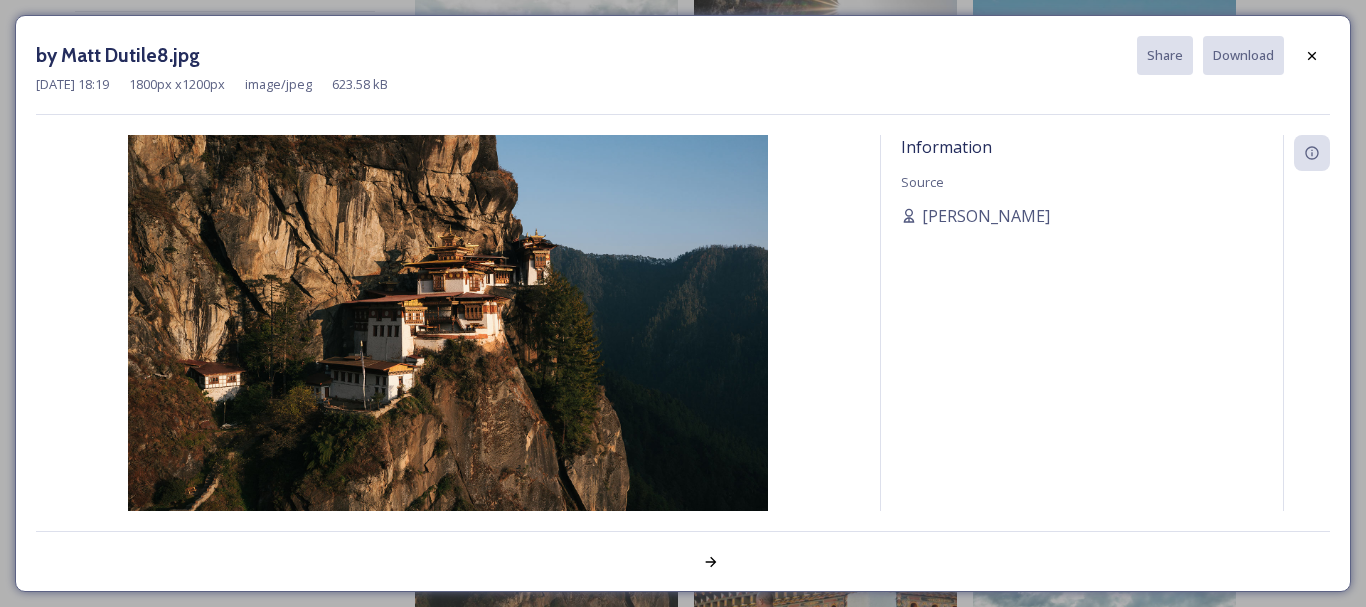 click 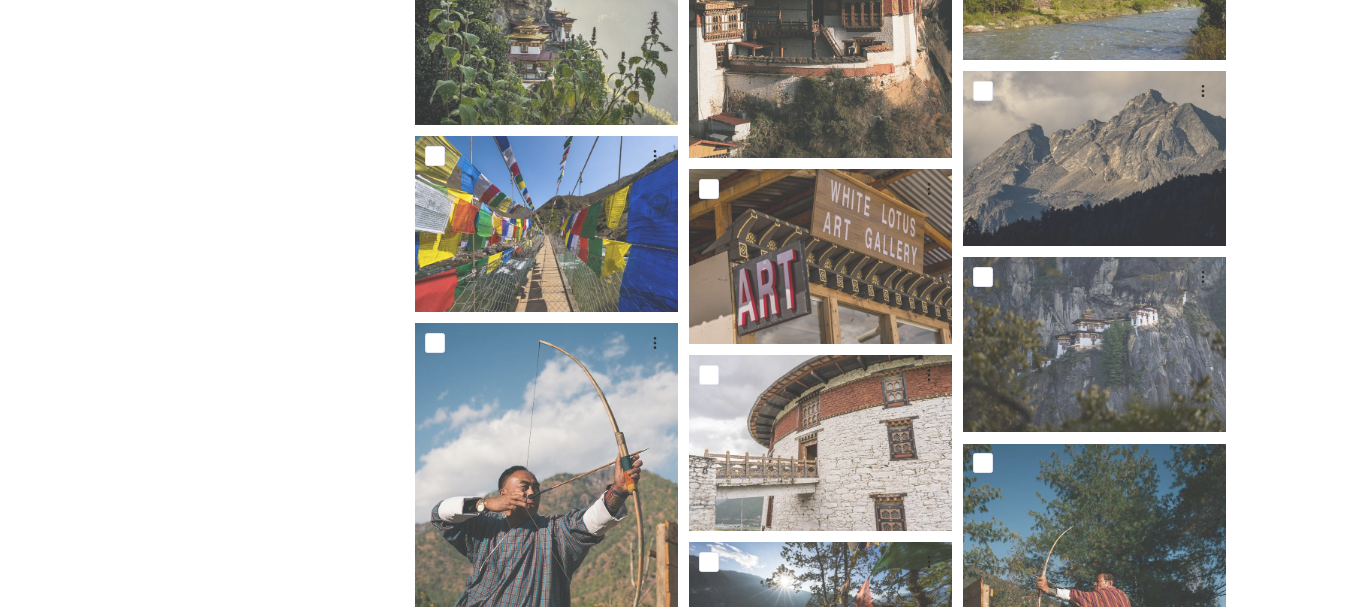 scroll, scrollTop: 2631, scrollLeft: 0, axis: vertical 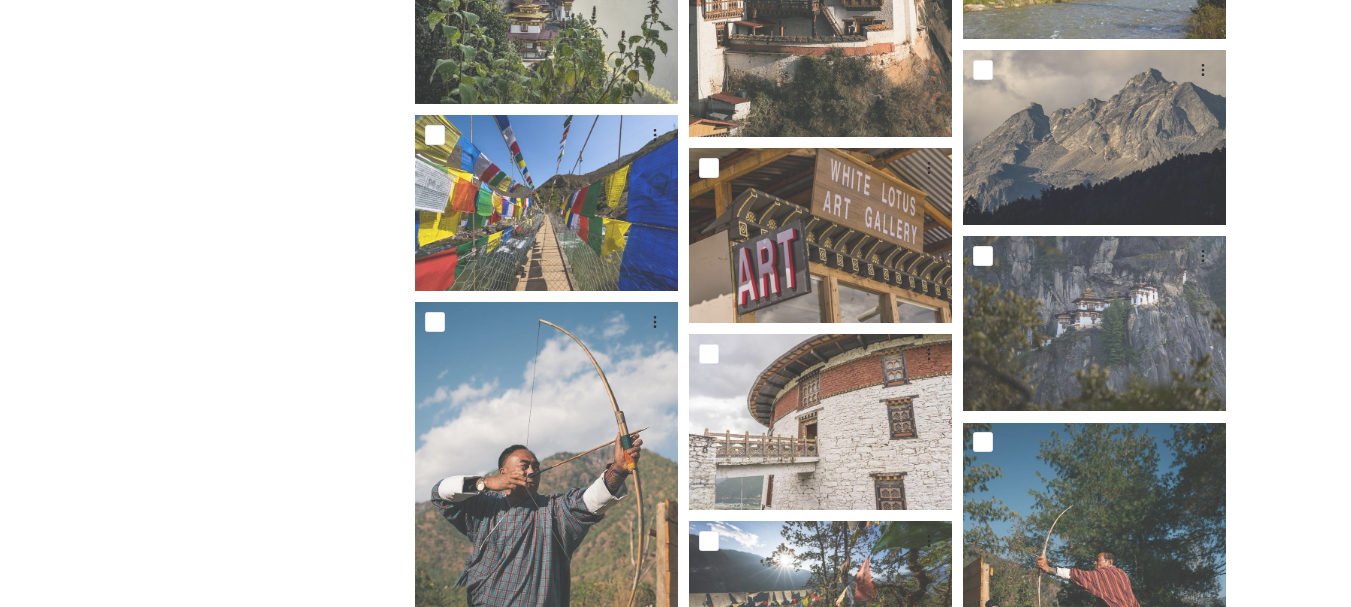 click at bounding box center [820, -60] 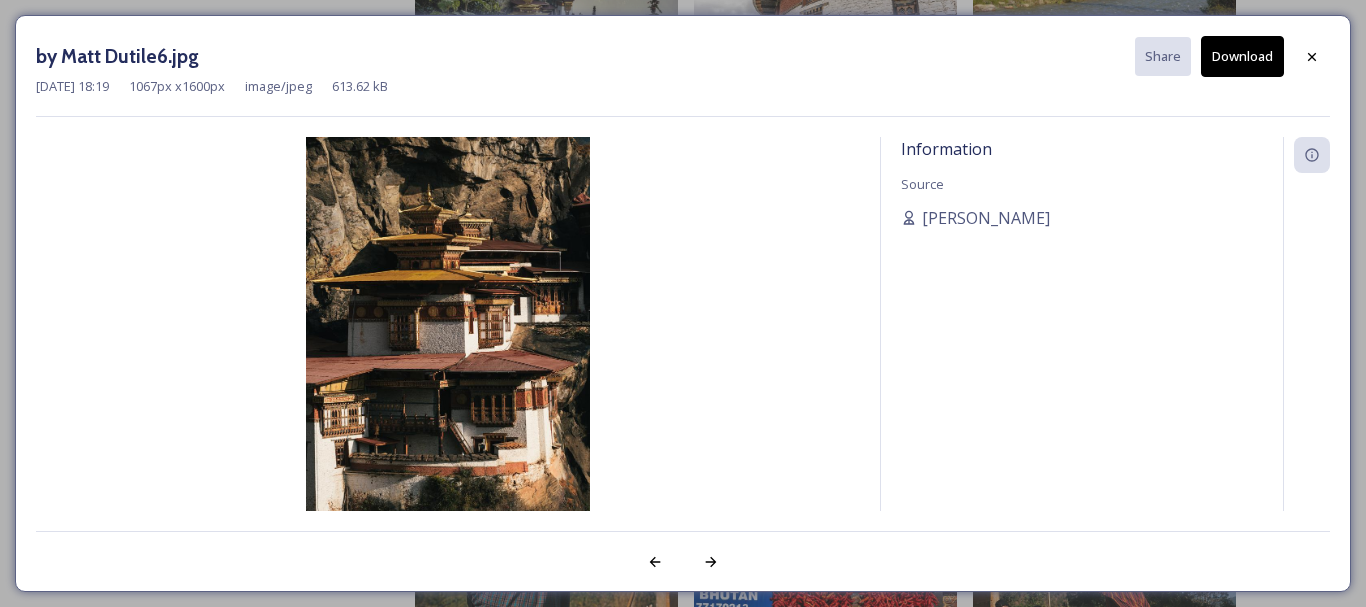 click on "Download" at bounding box center [1242, 56] 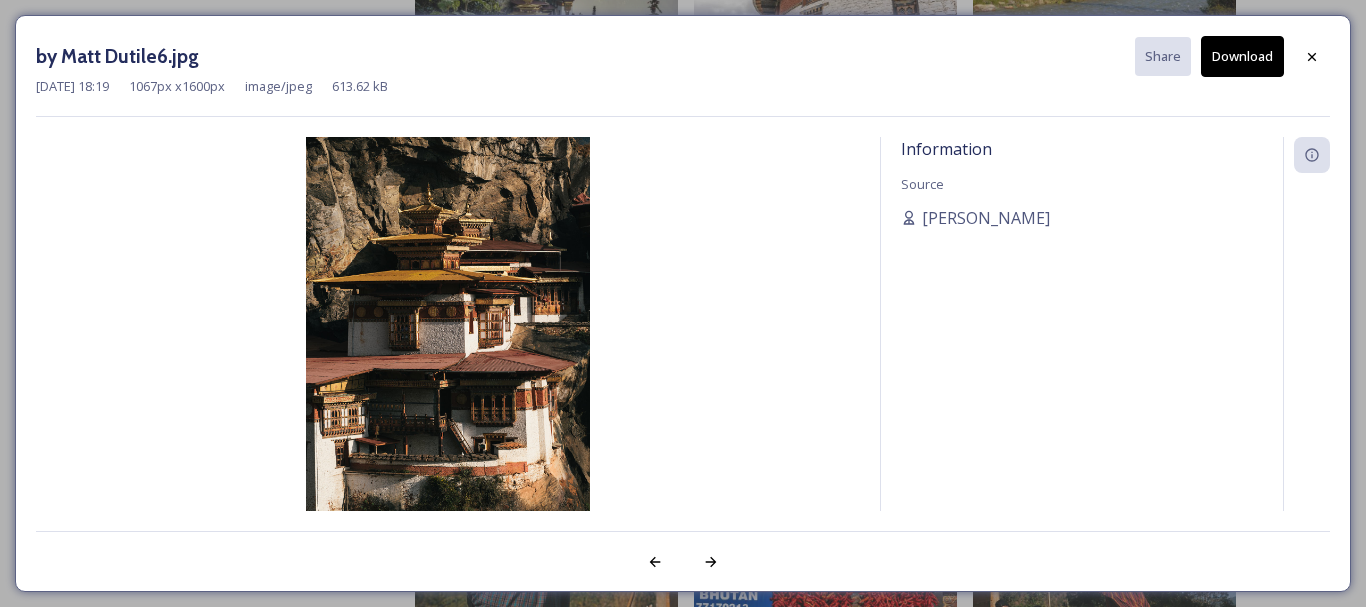 click 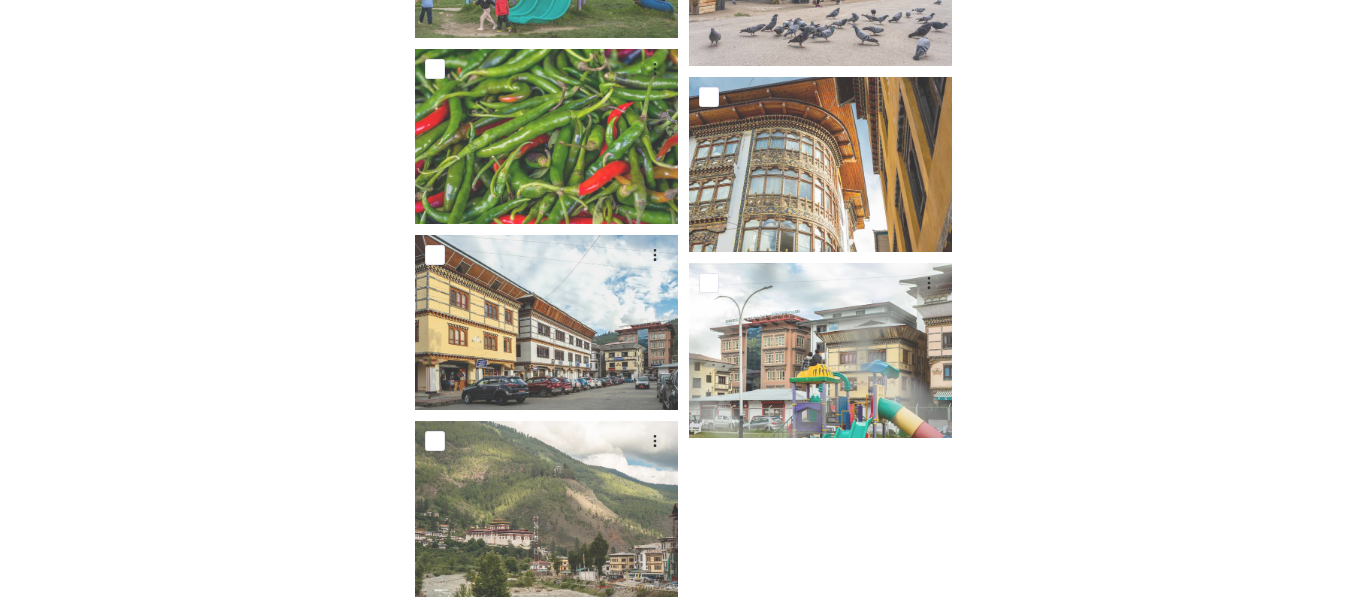 scroll, scrollTop: 10540, scrollLeft: 0, axis: vertical 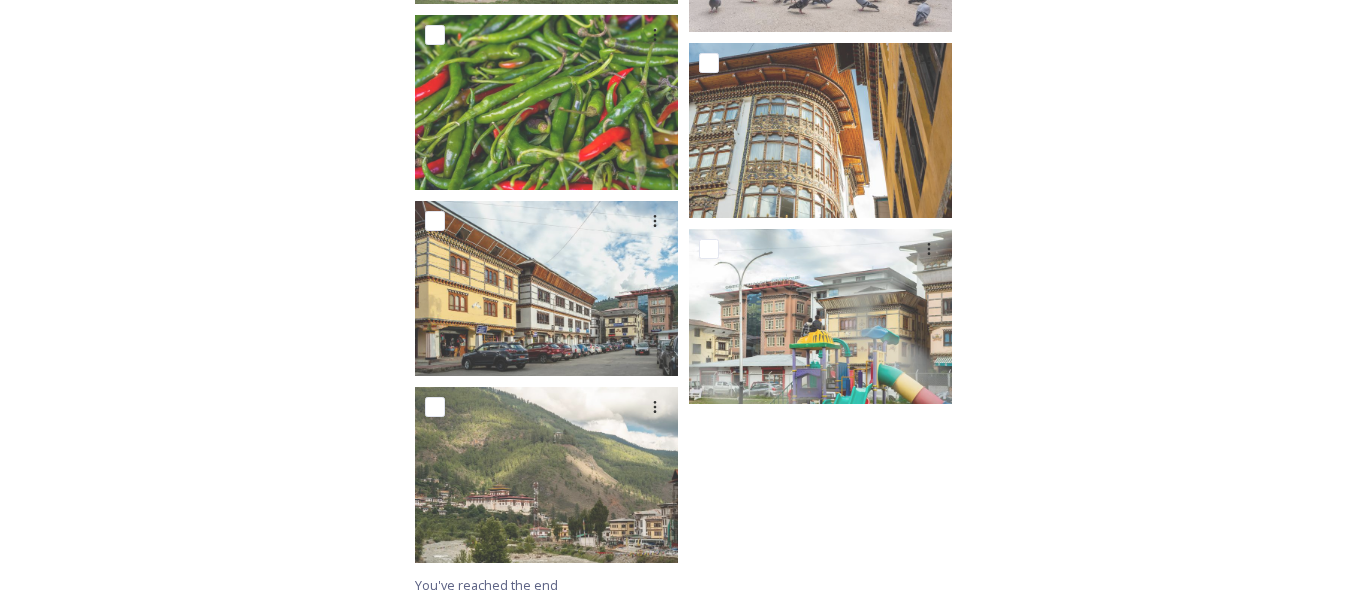 click at bounding box center (1099, -4794) 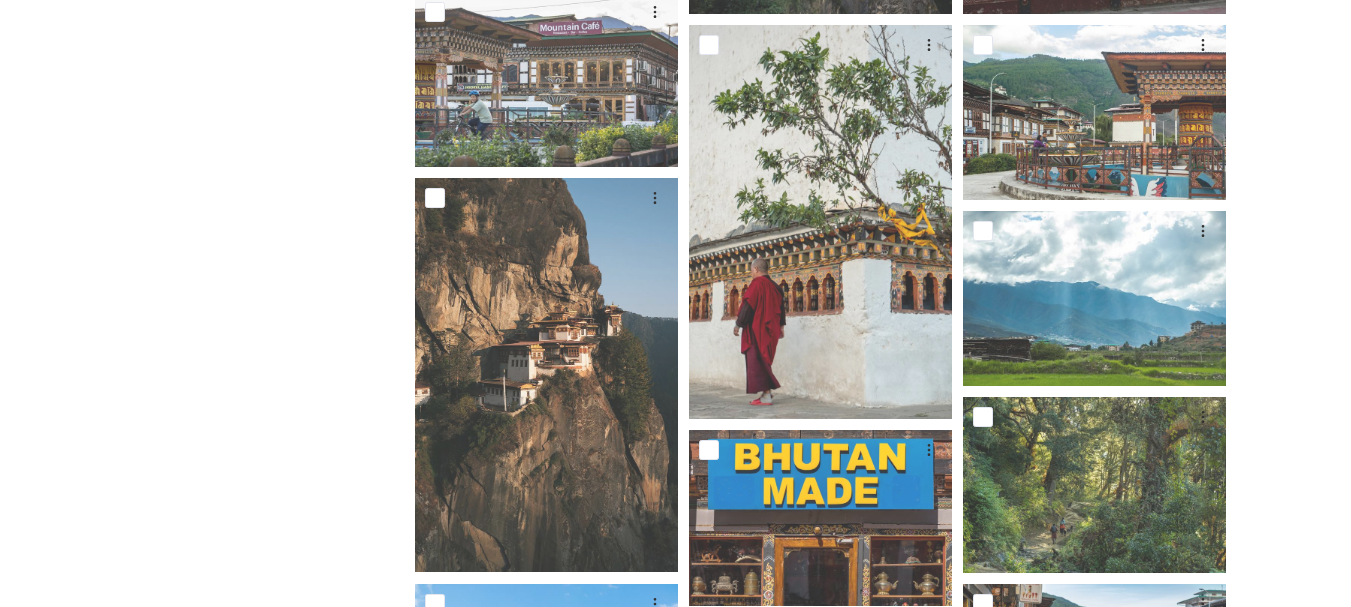 scroll, scrollTop: 0, scrollLeft: 0, axis: both 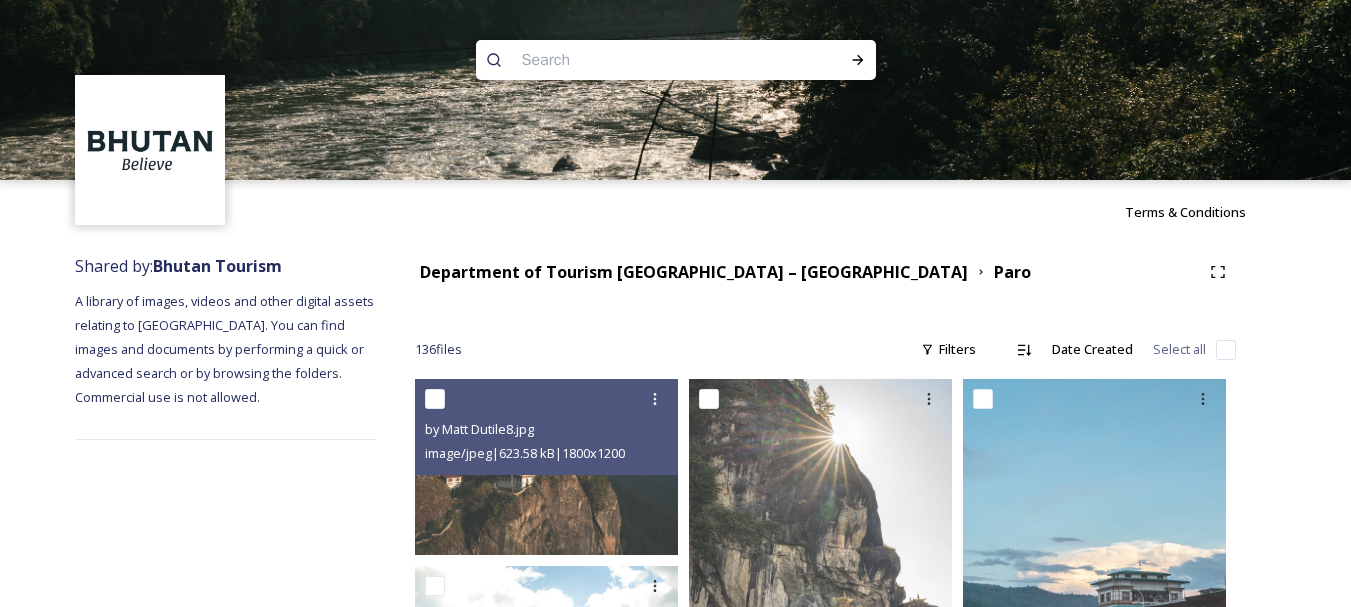click on "Department of Tourism [GEOGRAPHIC_DATA] – [GEOGRAPHIC_DATA]" at bounding box center (694, 272) 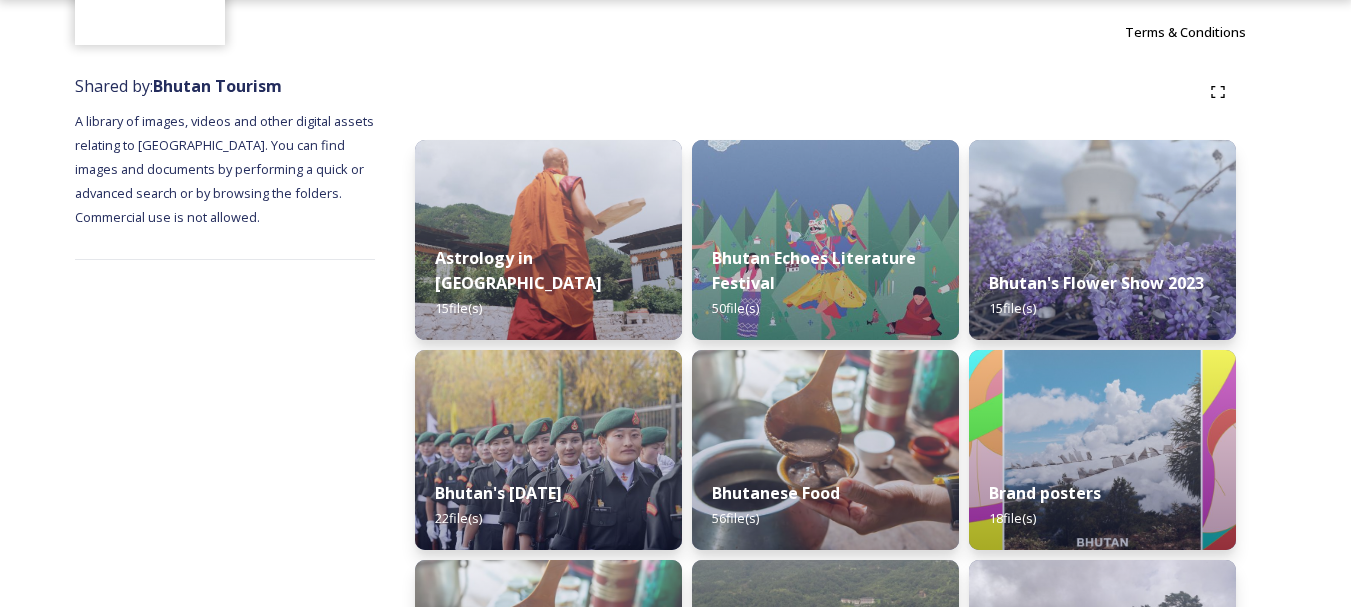 scroll, scrollTop: 181, scrollLeft: 0, axis: vertical 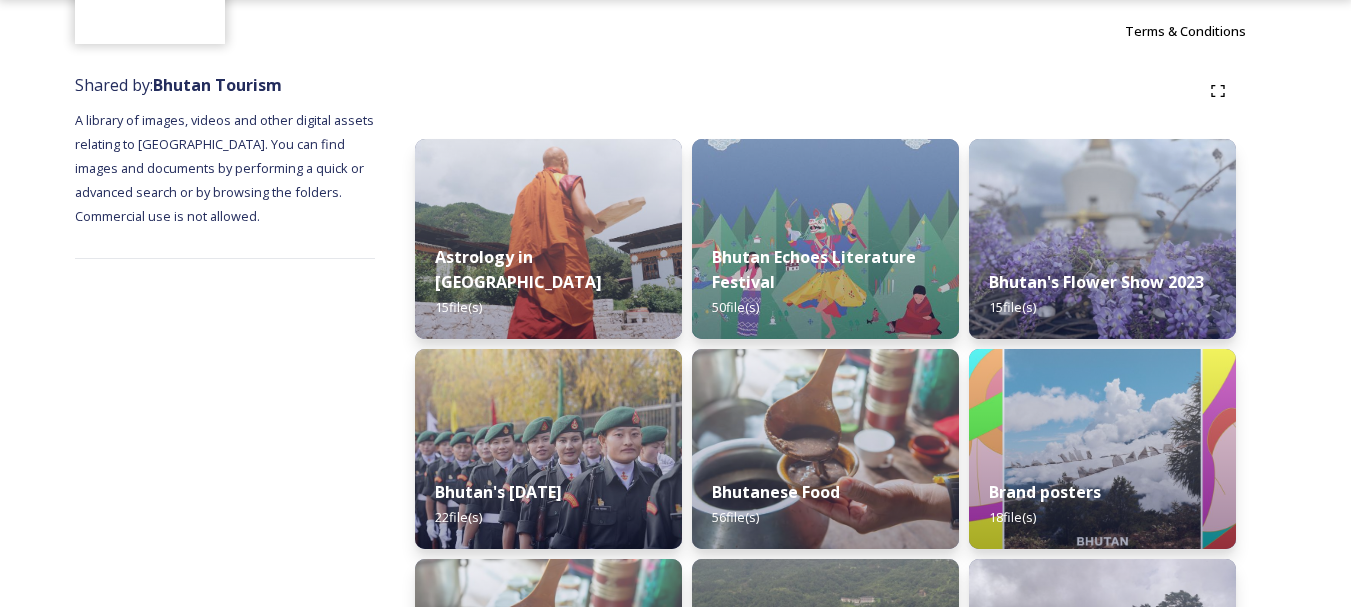 click on "Bhutan Echoes Literature Festival 50  file(s)" at bounding box center [825, 282] 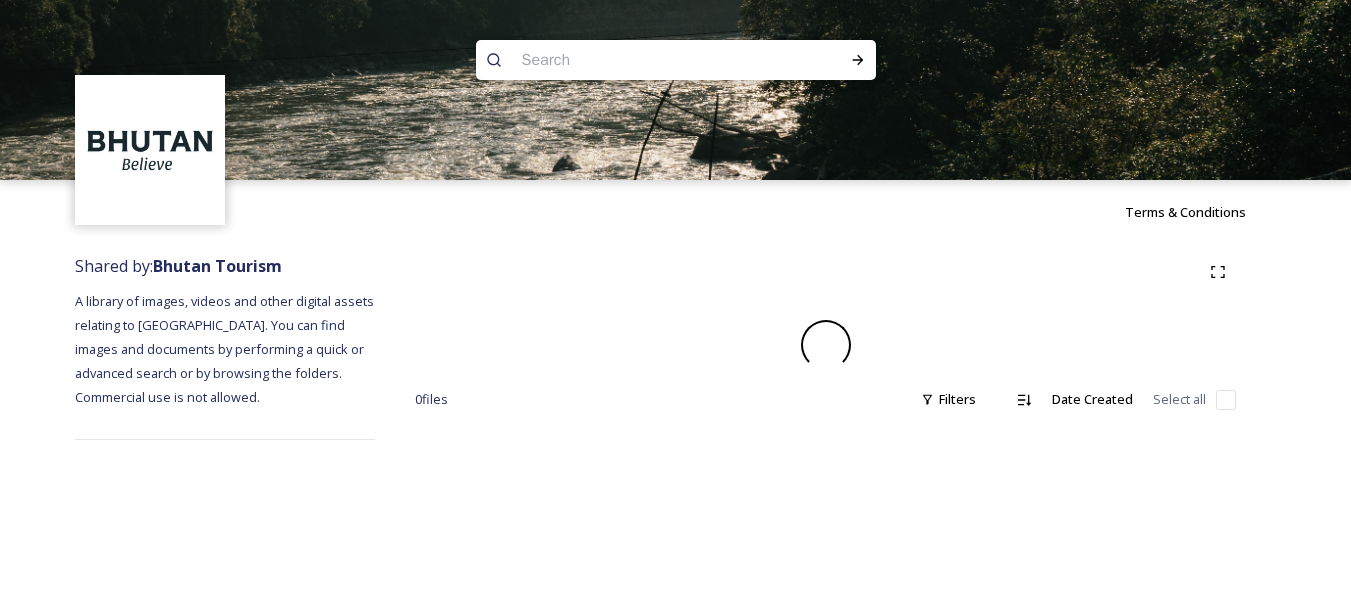 click on "0  file s Filters Date Created Select all" at bounding box center (825, 347) 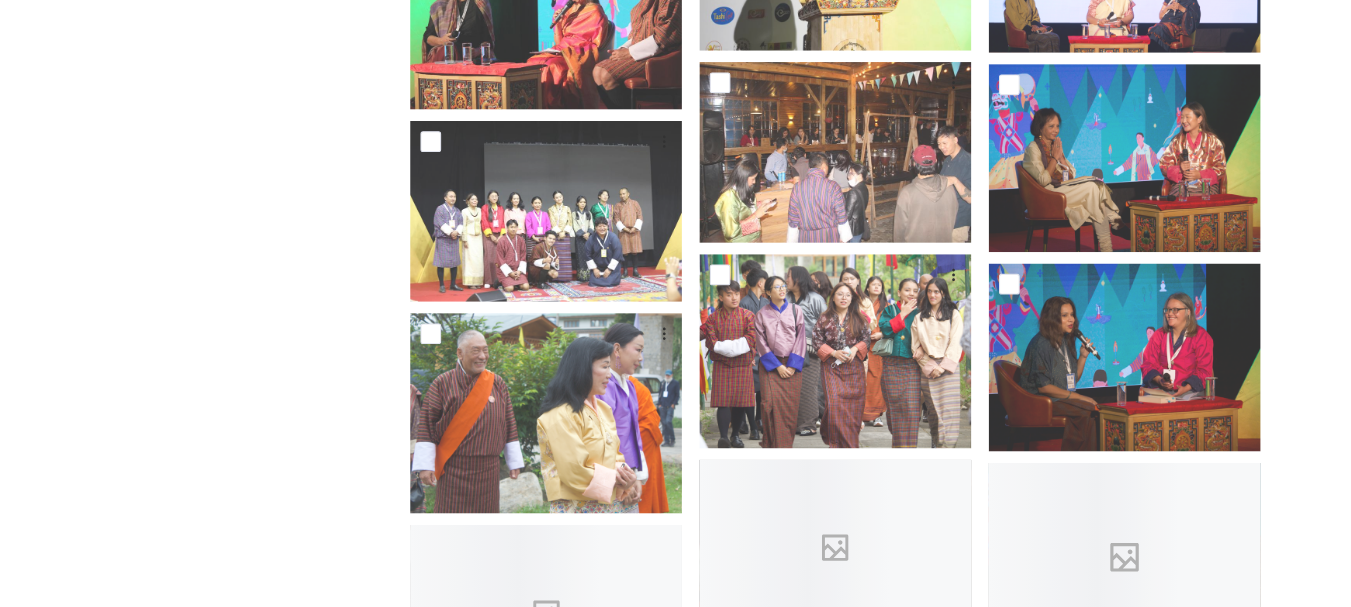 scroll, scrollTop: 2327, scrollLeft: 0, axis: vertical 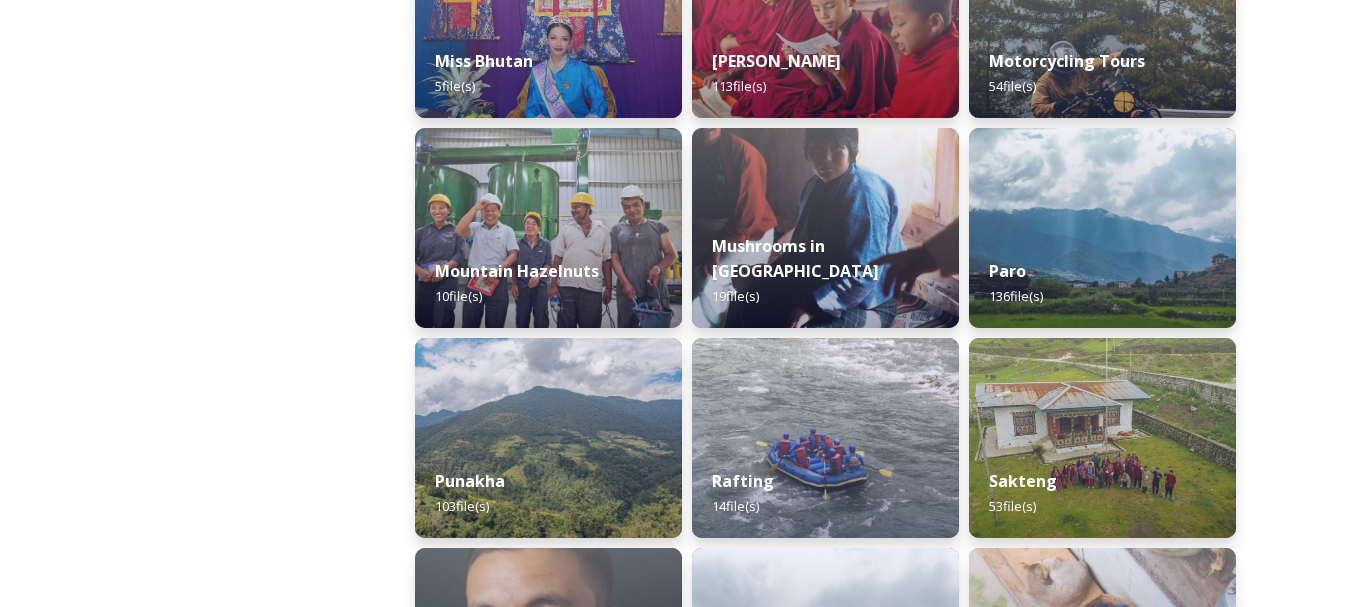 click at bounding box center [548, 438] 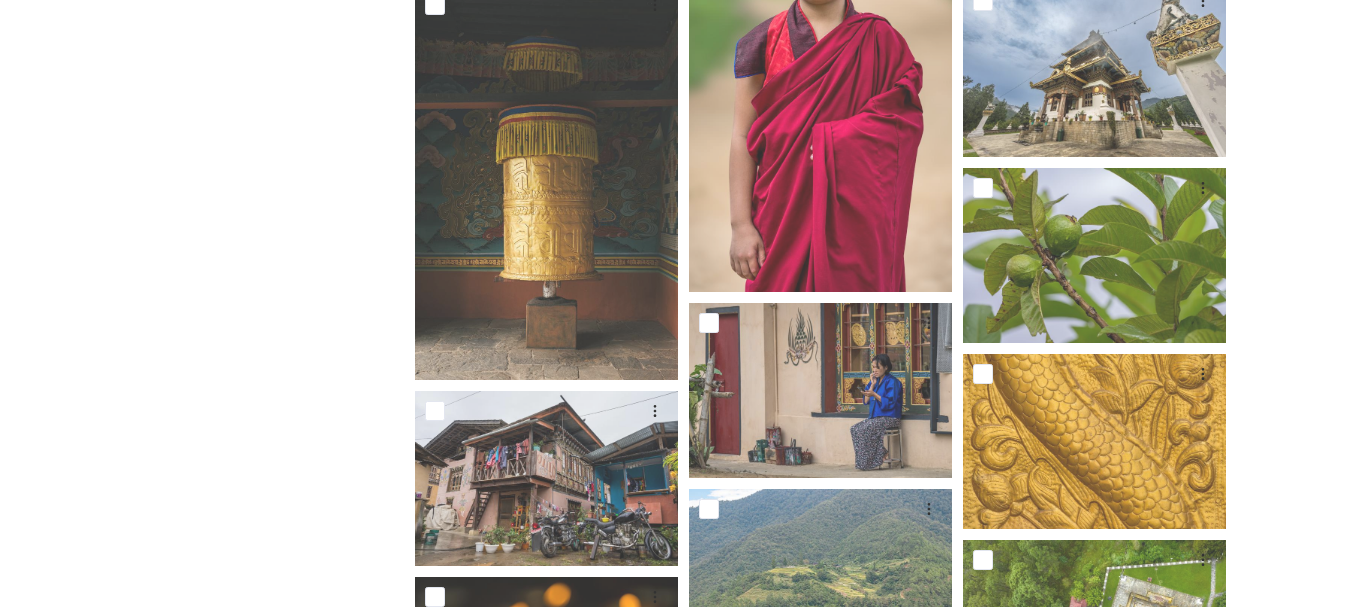 scroll, scrollTop: 6117, scrollLeft: 0, axis: vertical 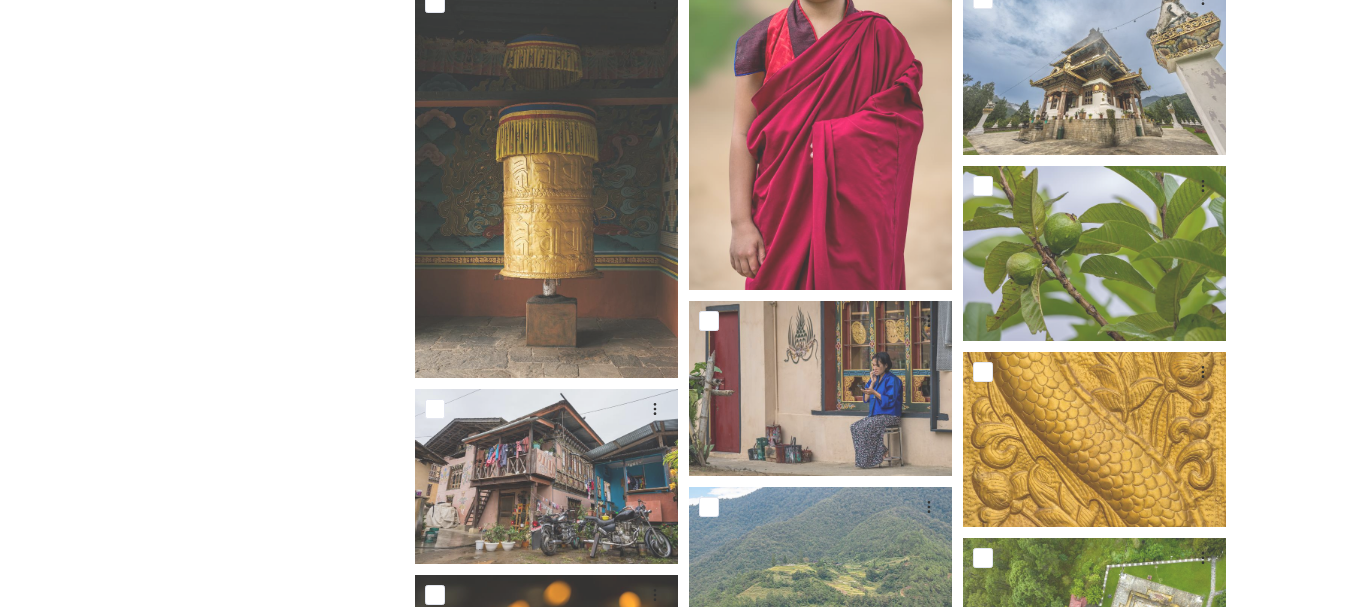 click at bounding box center (1094, 66) 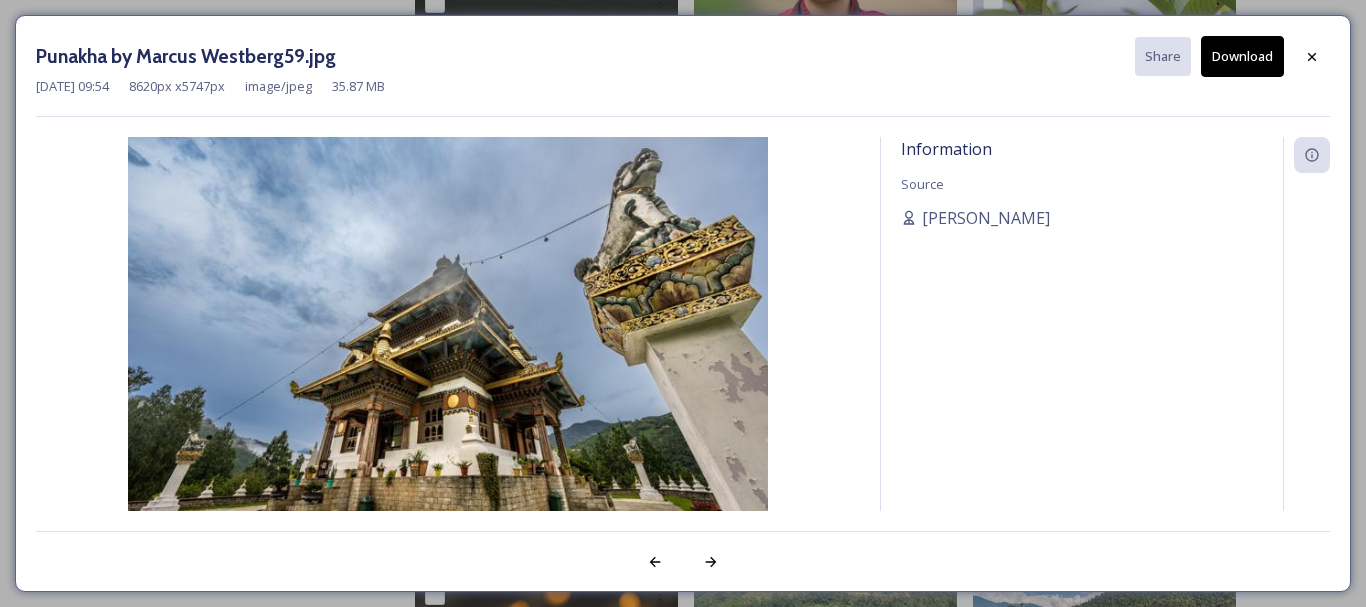 click 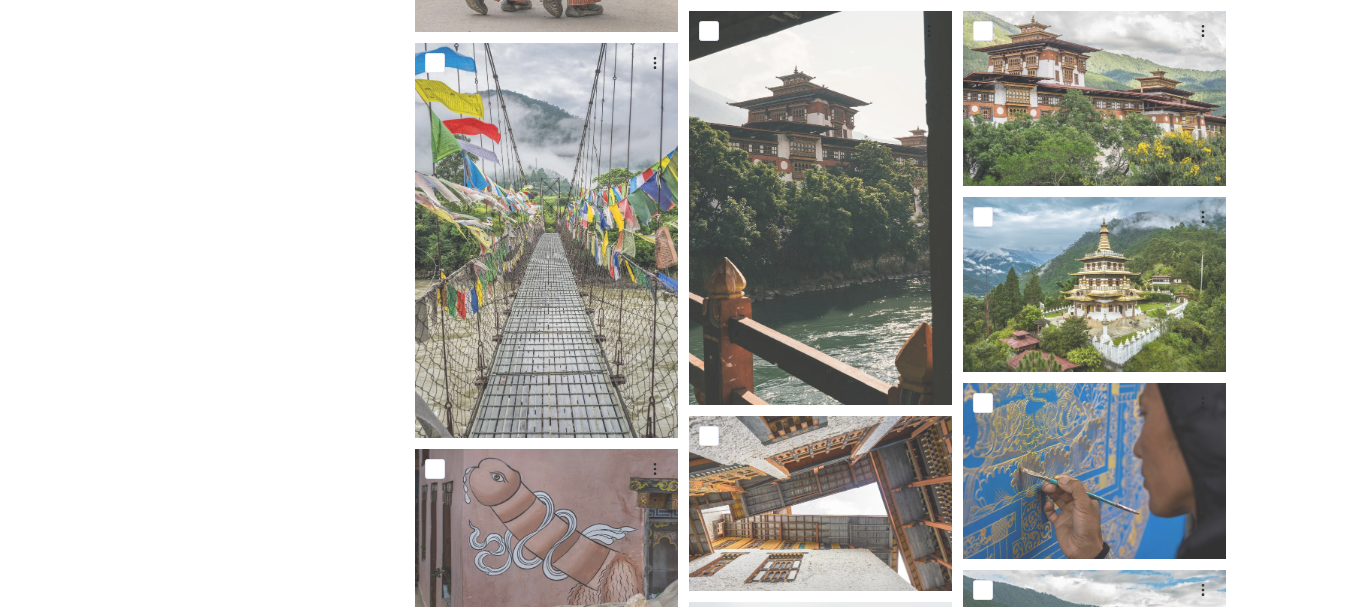 scroll, scrollTop: 0, scrollLeft: 0, axis: both 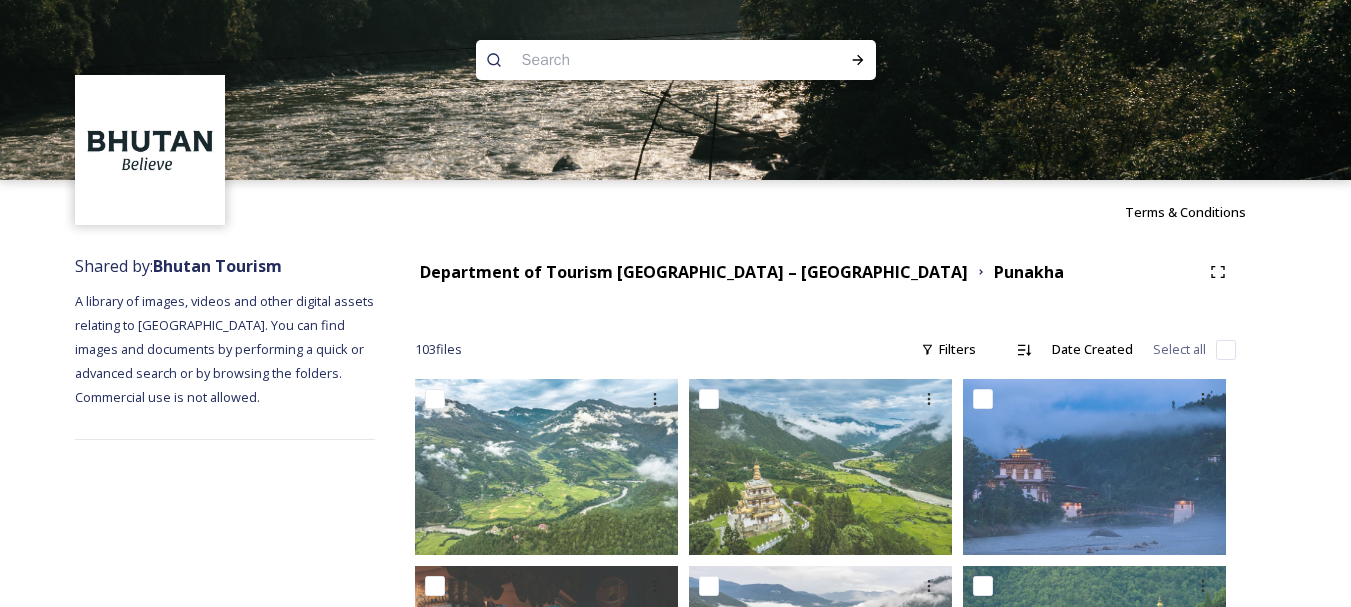 click on "Terms & Conditions" at bounding box center [675, 212] 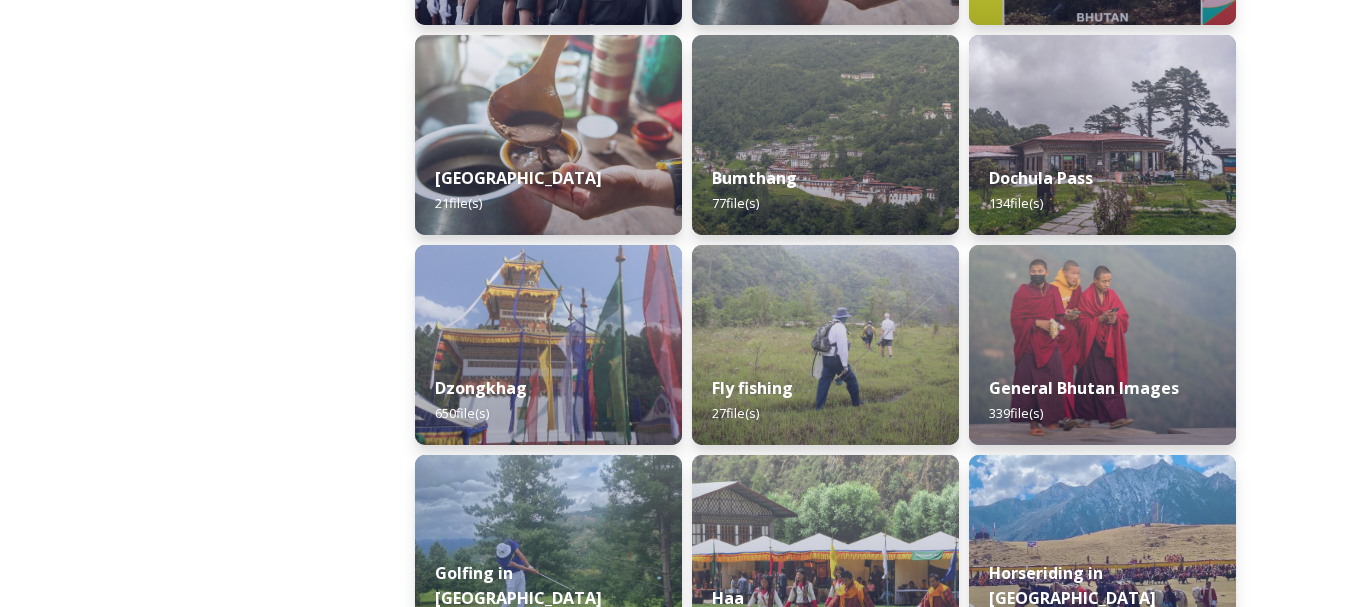 scroll, scrollTop: 709, scrollLeft: 0, axis: vertical 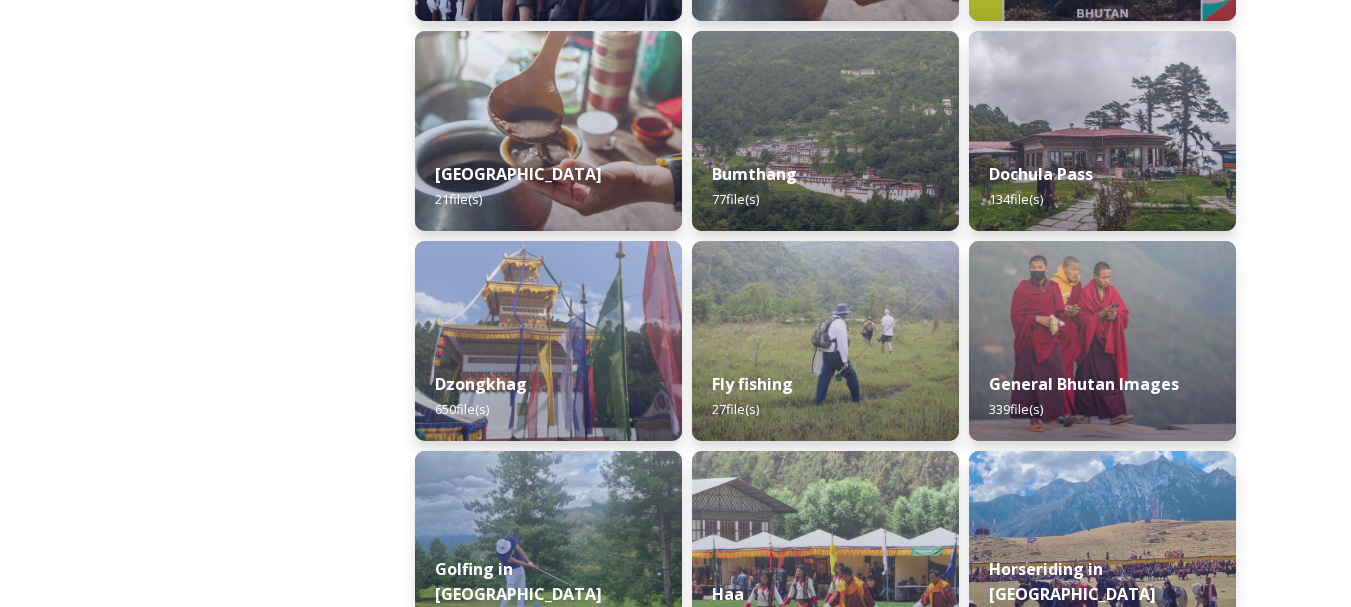 click at bounding box center (825, 131) 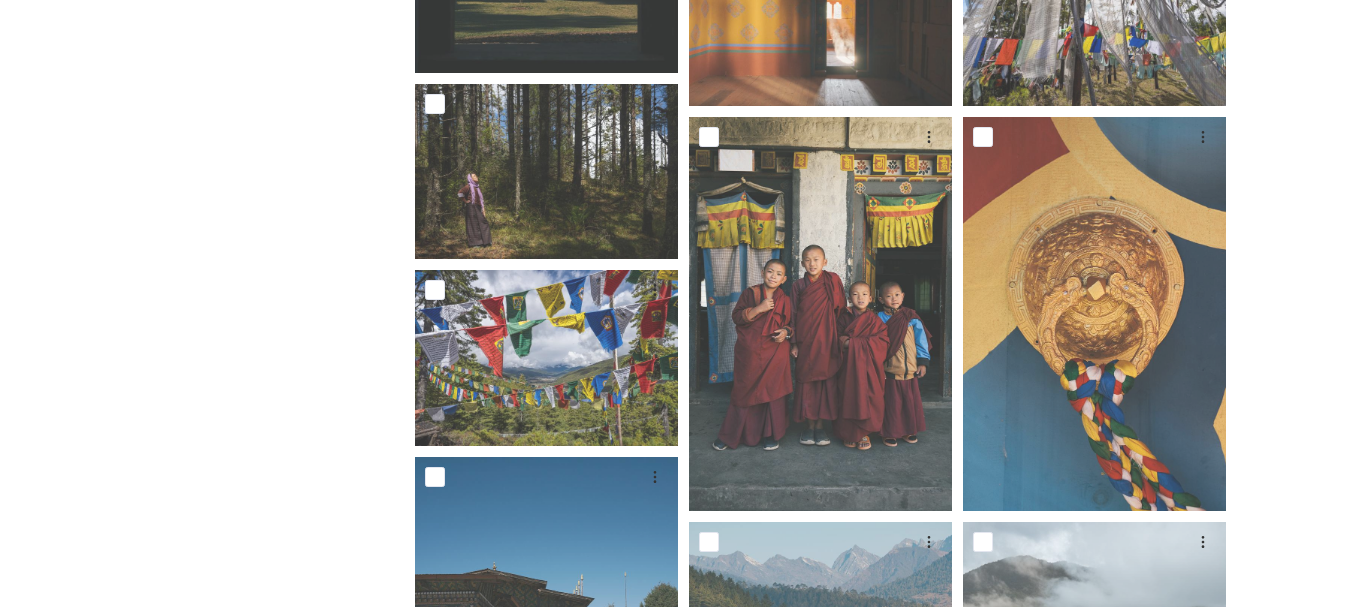 scroll, scrollTop: 0, scrollLeft: 0, axis: both 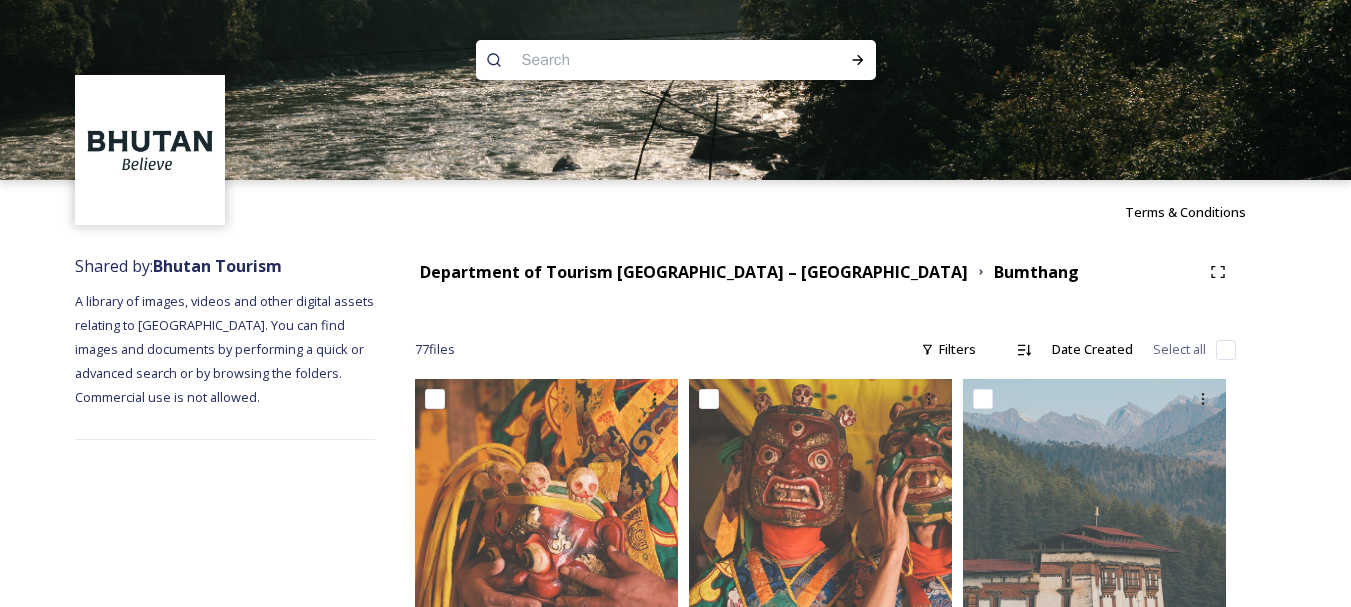 click on "Department of Tourism [GEOGRAPHIC_DATA] – [GEOGRAPHIC_DATA]" at bounding box center [694, 272] 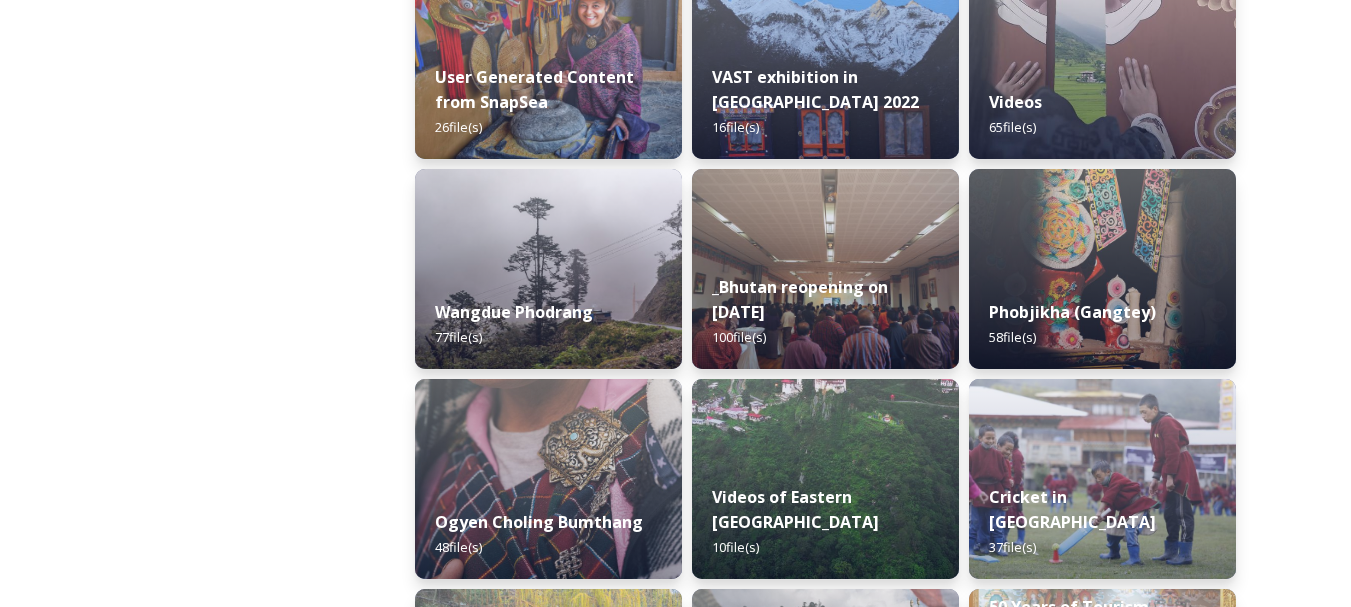 scroll, scrollTop: 2879, scrollLeft: 0, axis: vertical 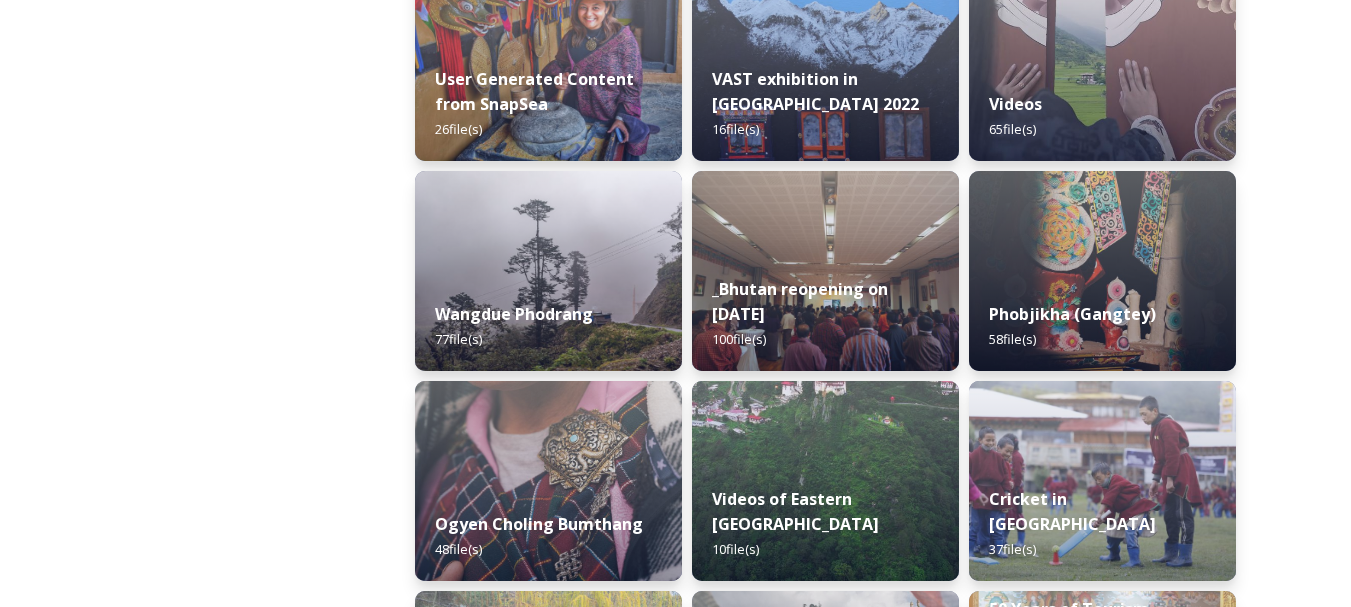 click on "Wangdue Phodrang 77  file(s)" at bounding box center (548, 326) 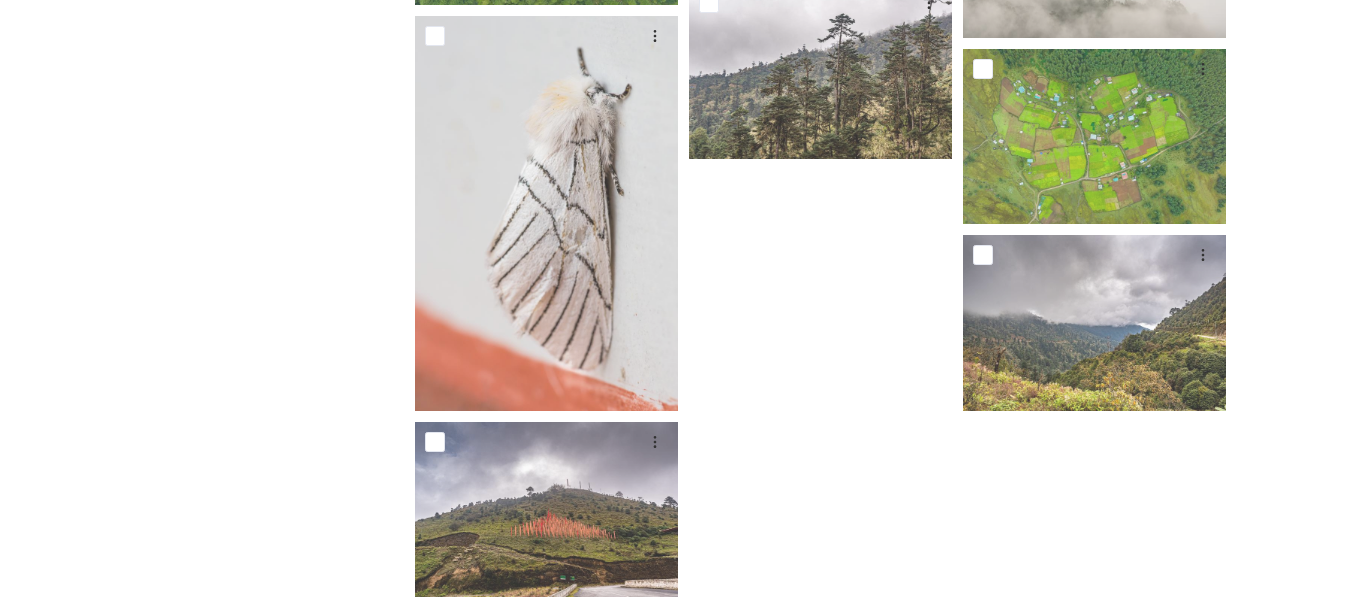 scroll, scrollTop: 5088, scrollLeft: 0, axis: vertical 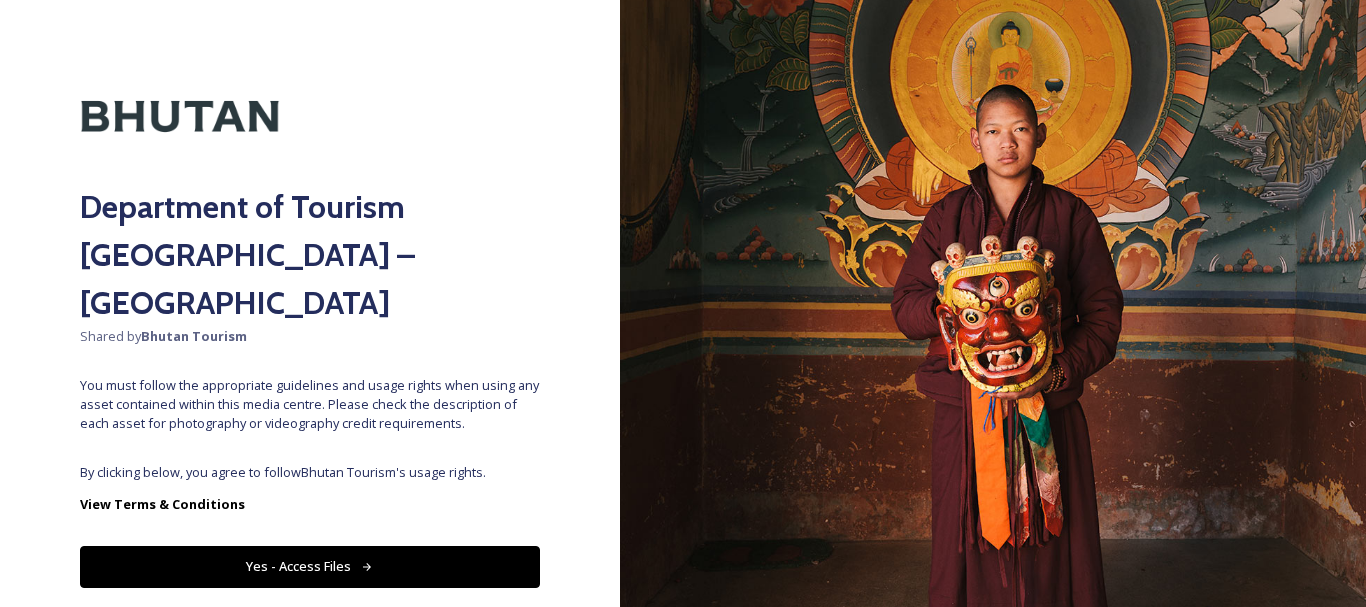 click on "Yes - Access Files" at bounding box center [310, 566] 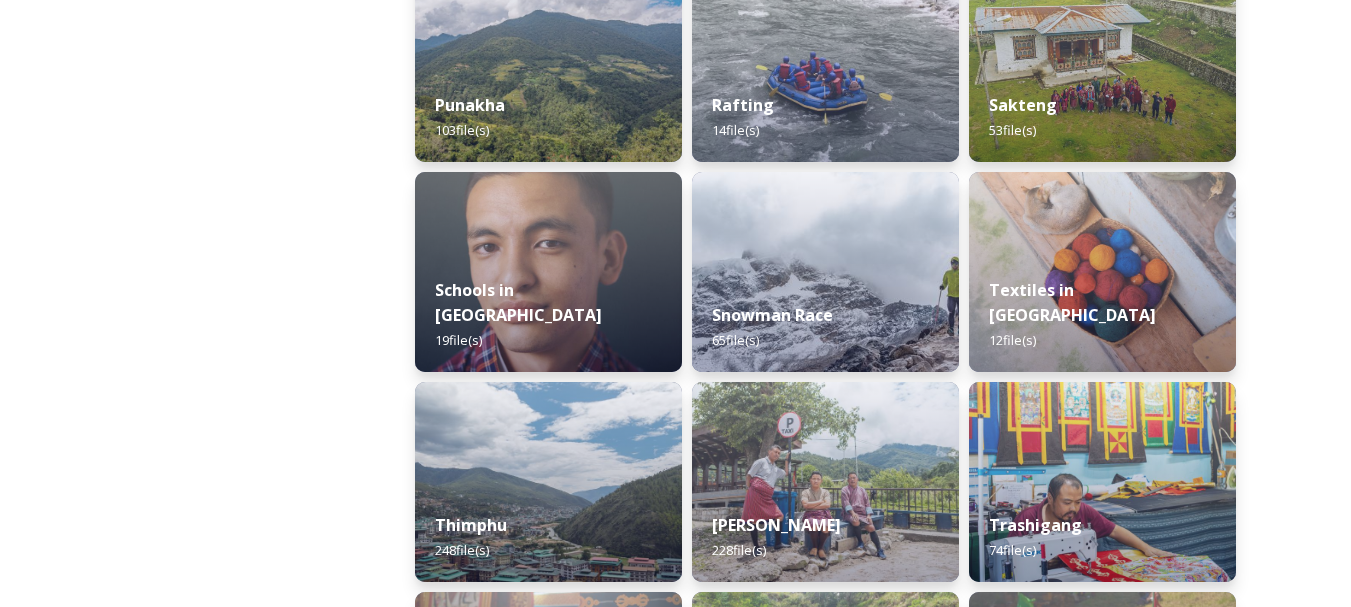 scroll, scrollTop: 2074, scrollLeft: 0, axis: vertical 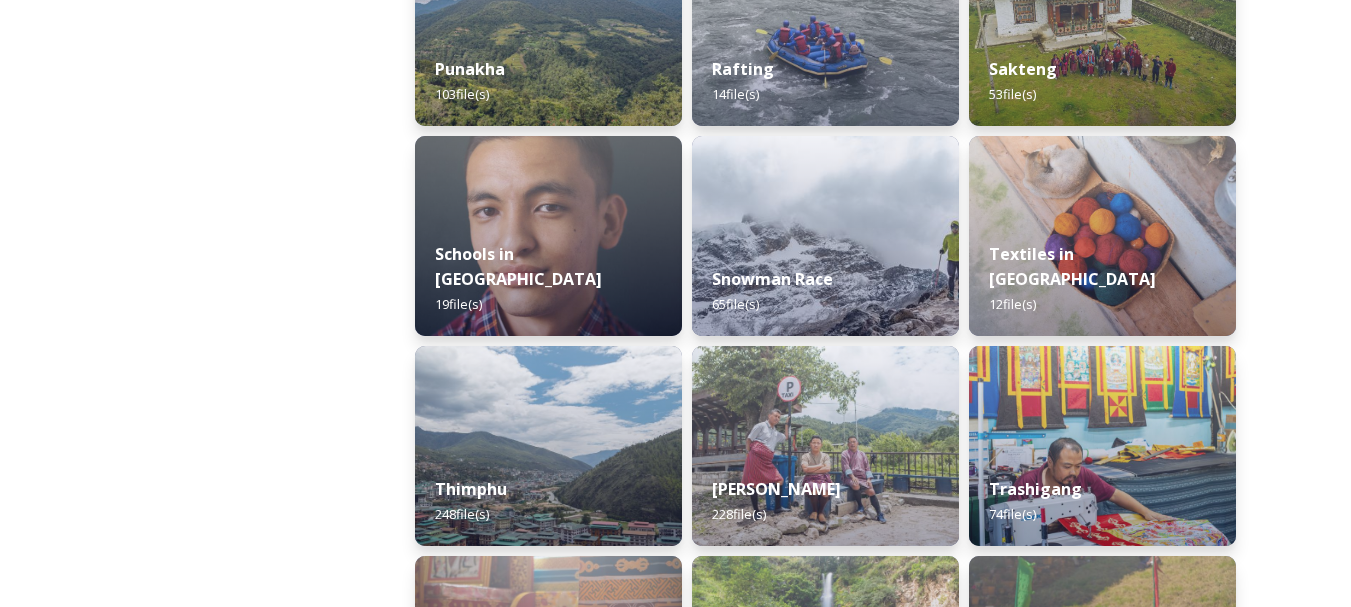 click on "Textiles in [GEOGRAPHIC_DATA] 12  file(s)" at bounding box center (1102, 279) 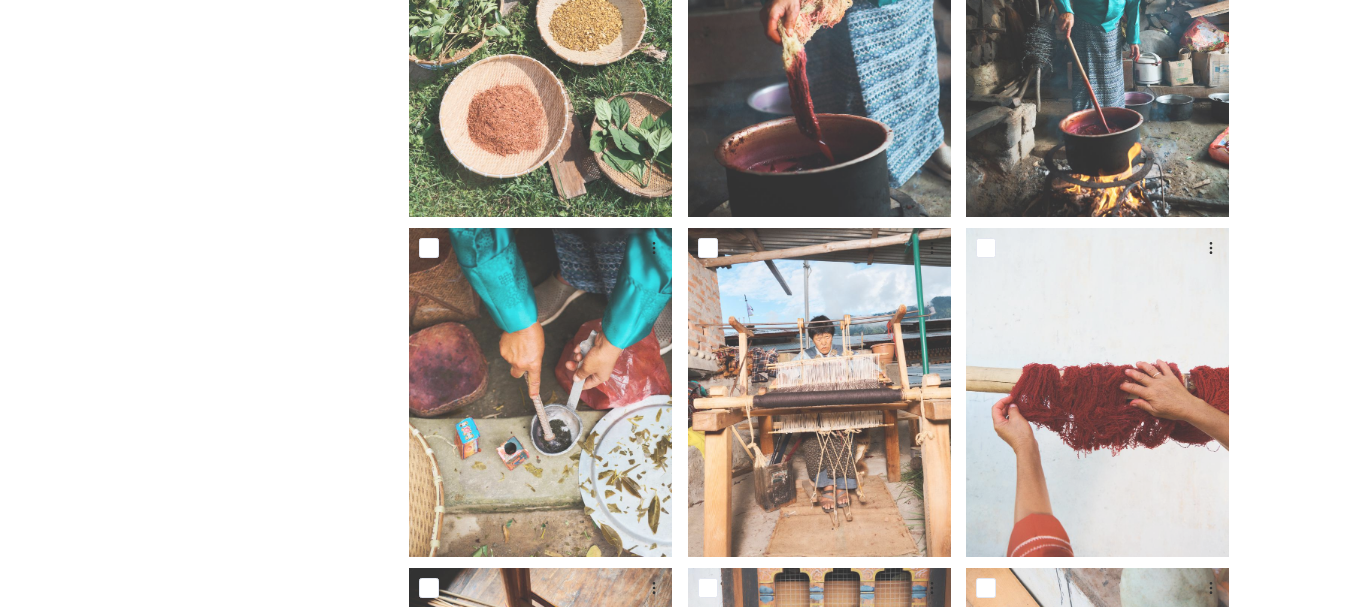 scroll, scrollTop: 516, scrollLeft: 0, axis: vertical 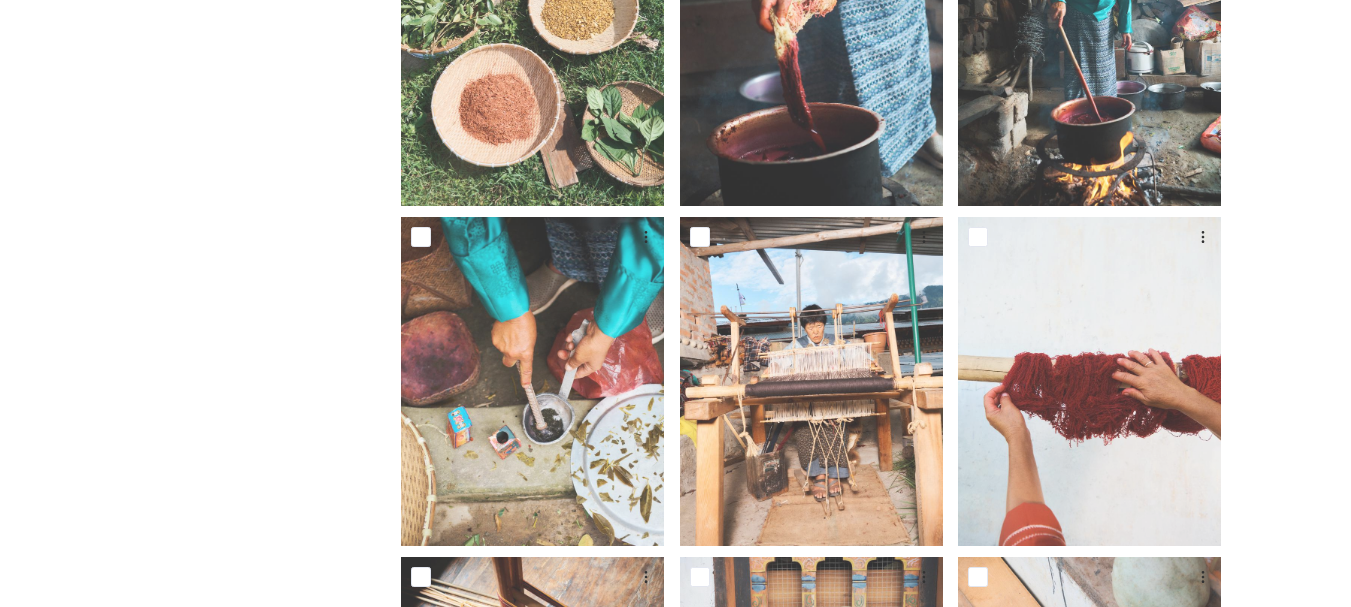 click at bounding box center [1089, 381] 